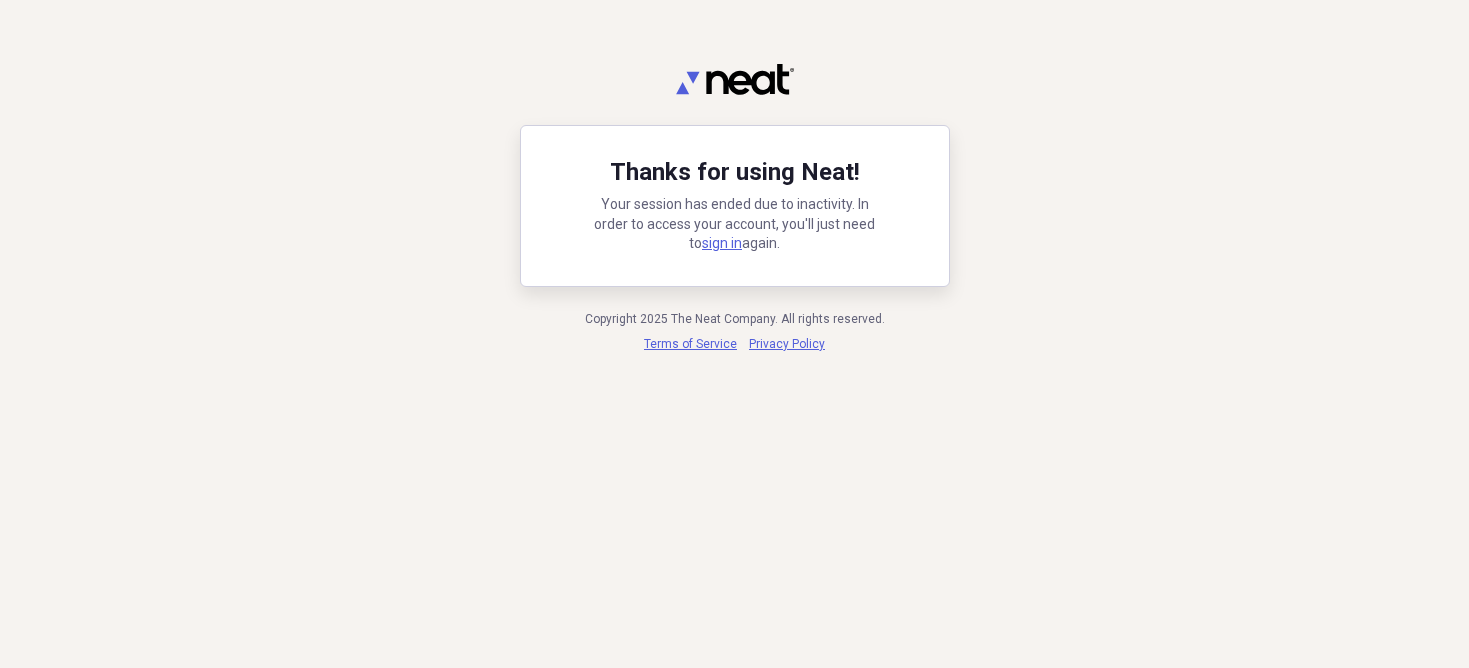 scroll, scrollTop: 0, scrollLeft: 0, axis: both 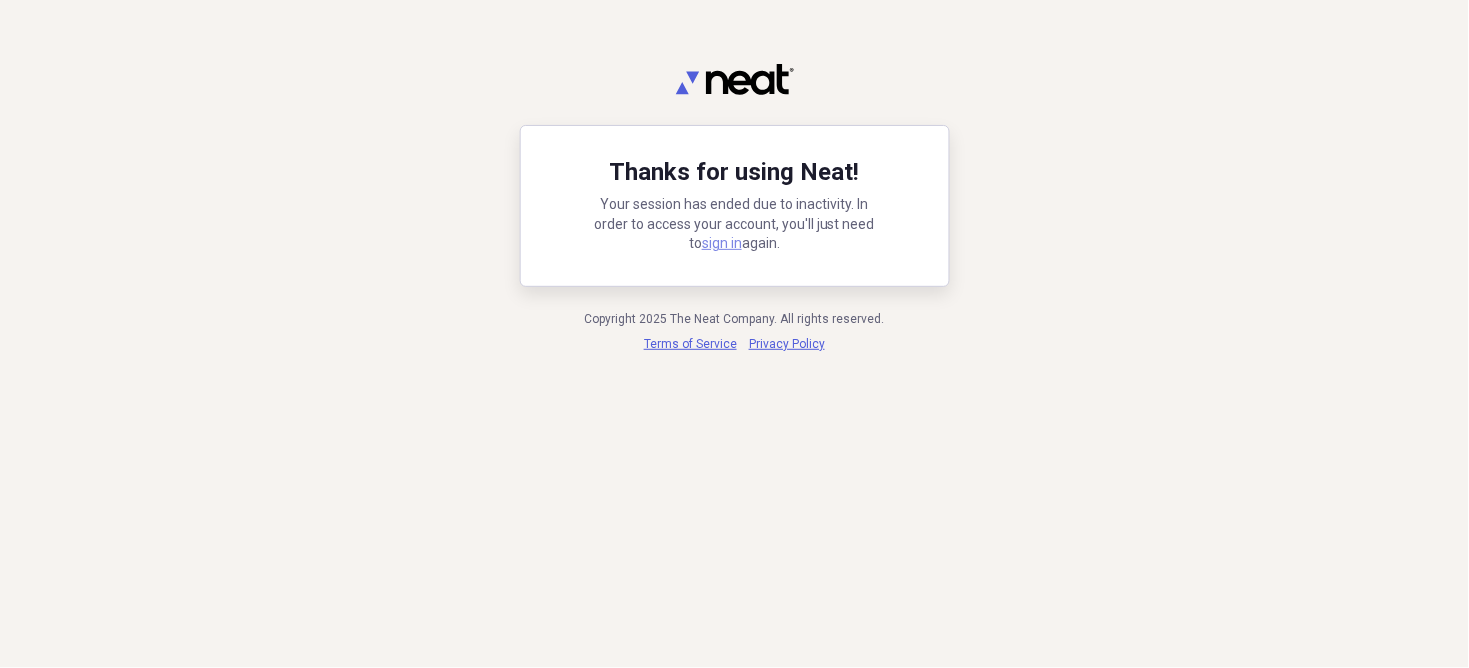 click on "sign in" at bounding box center (722, 243) 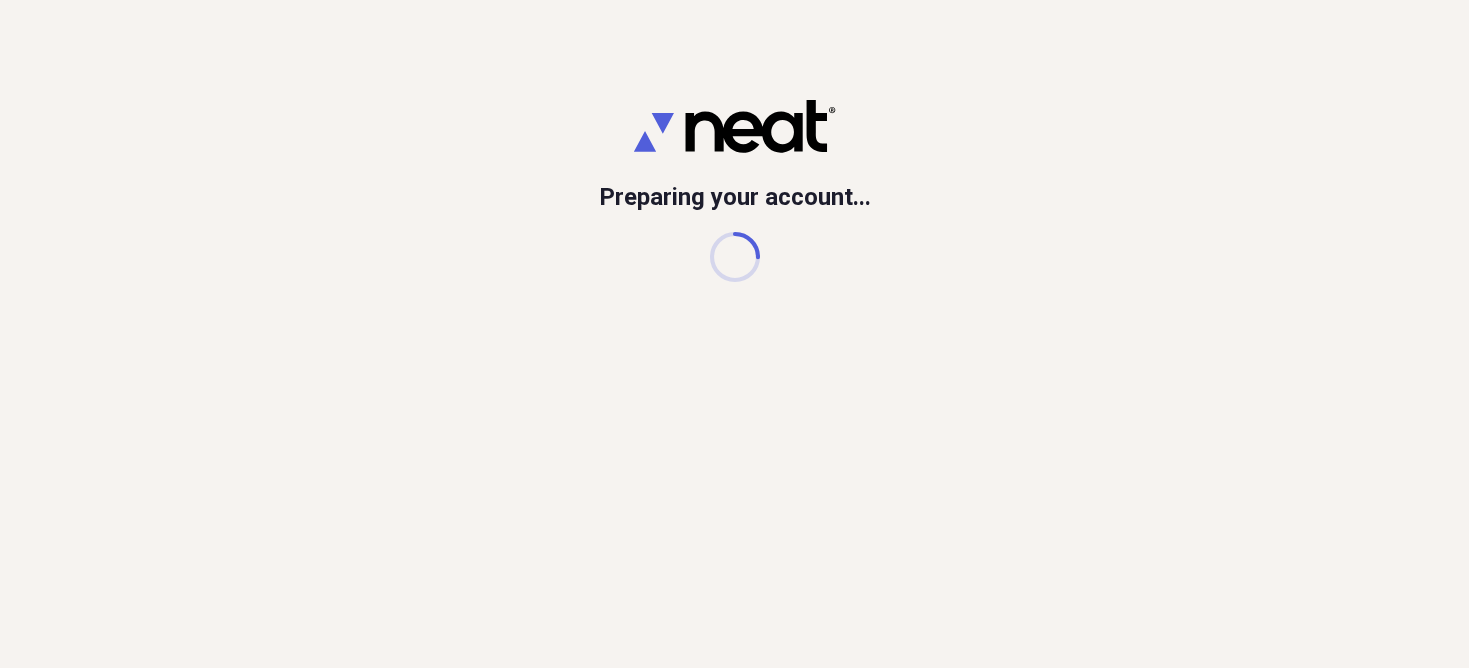 scroll, scrollTop: 0, scrollLeft: 0, axis: both 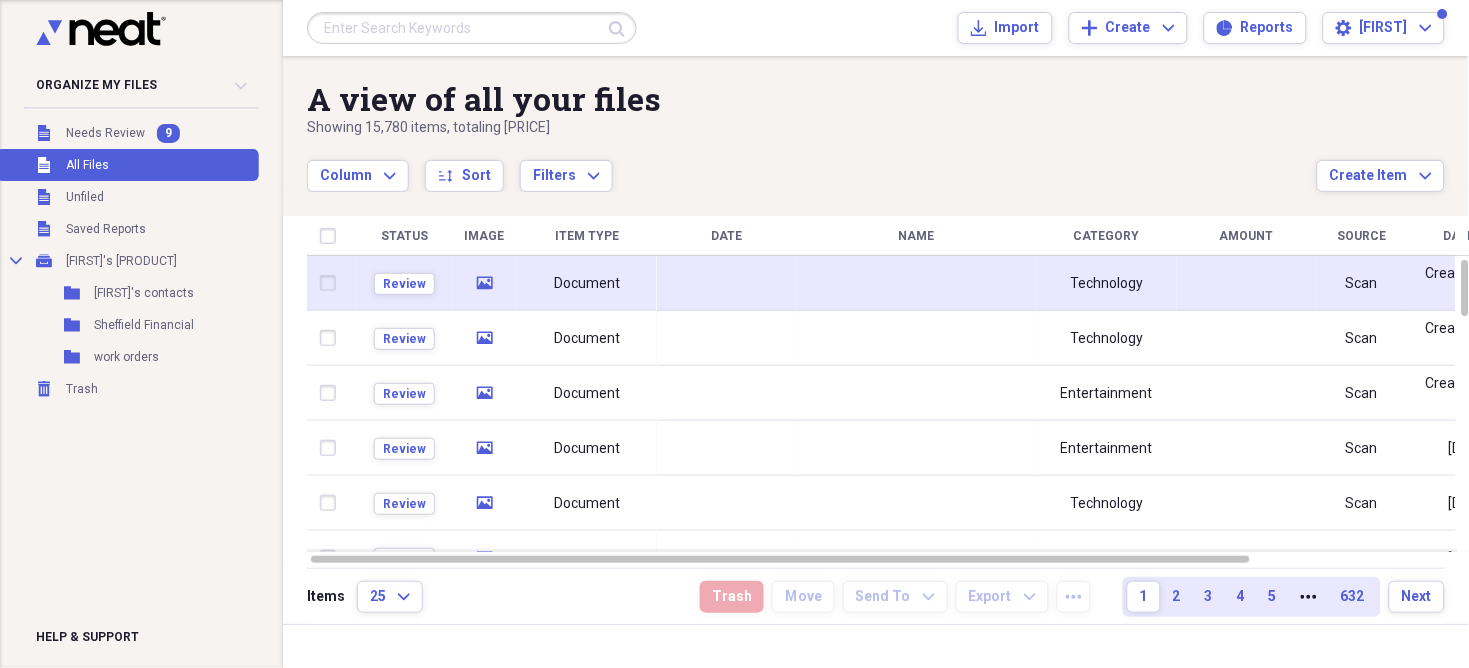 click at bounding box center (727, 283) 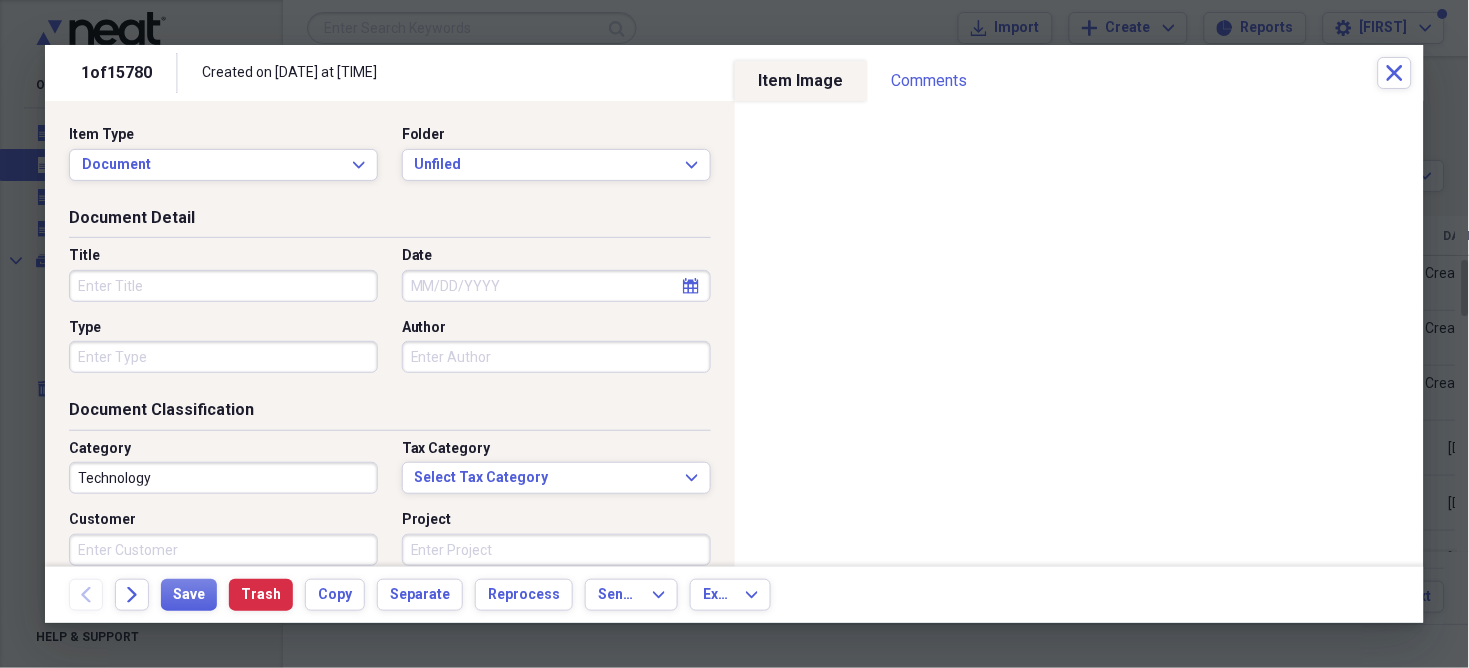 click on "Date" at bounding box center (556, 286) 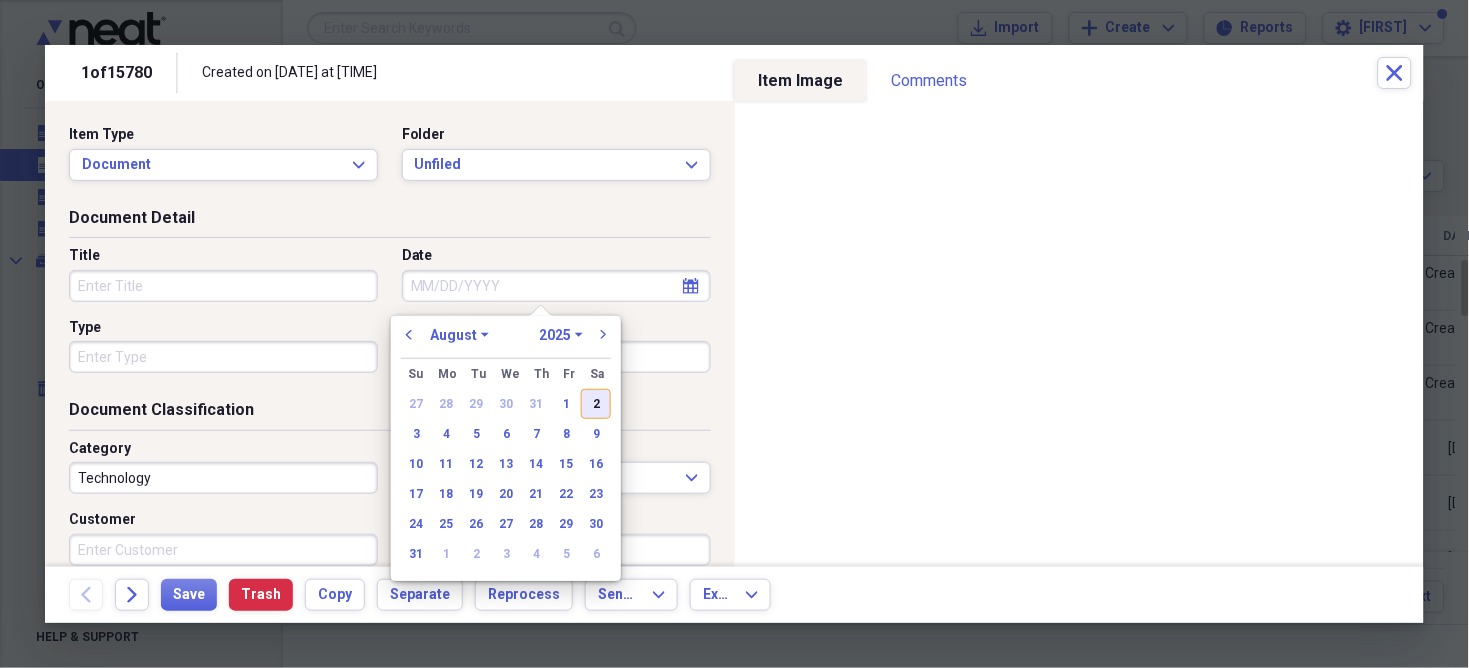 click on "2" at bounding box center [596, 404] 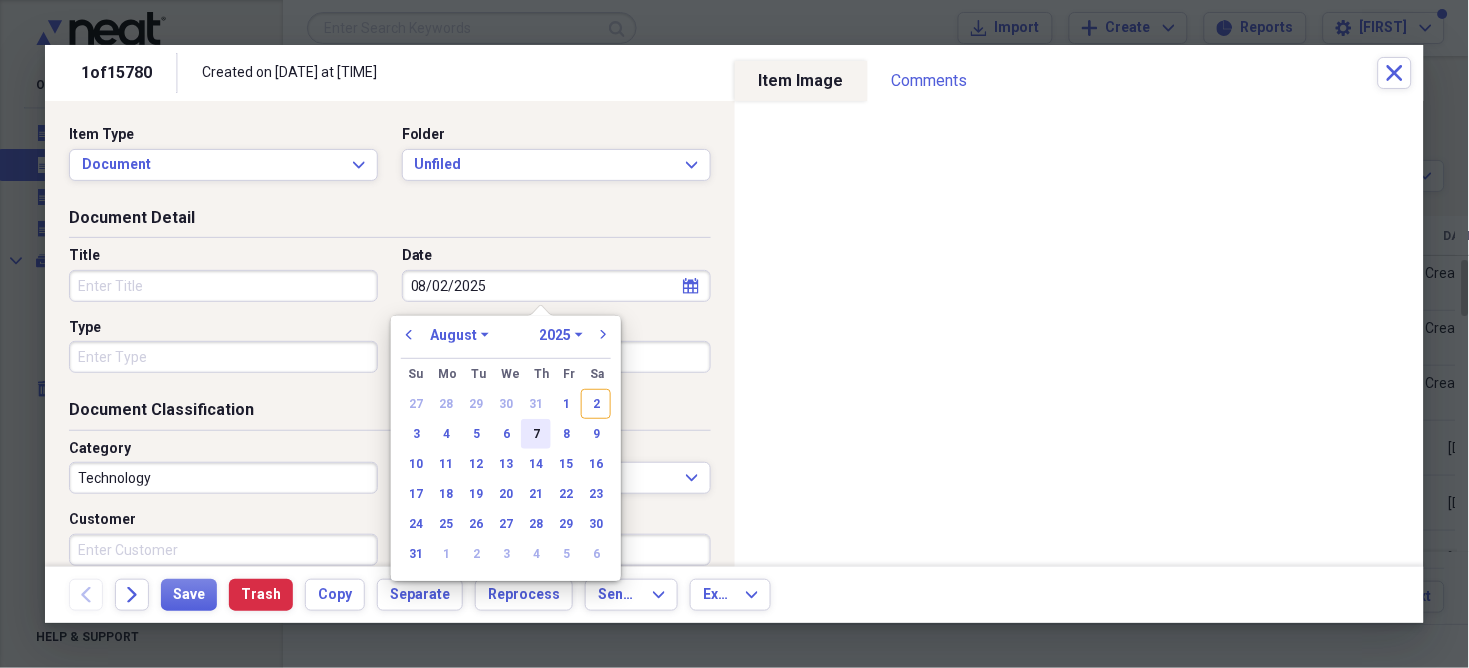 type on "08/02/2025" 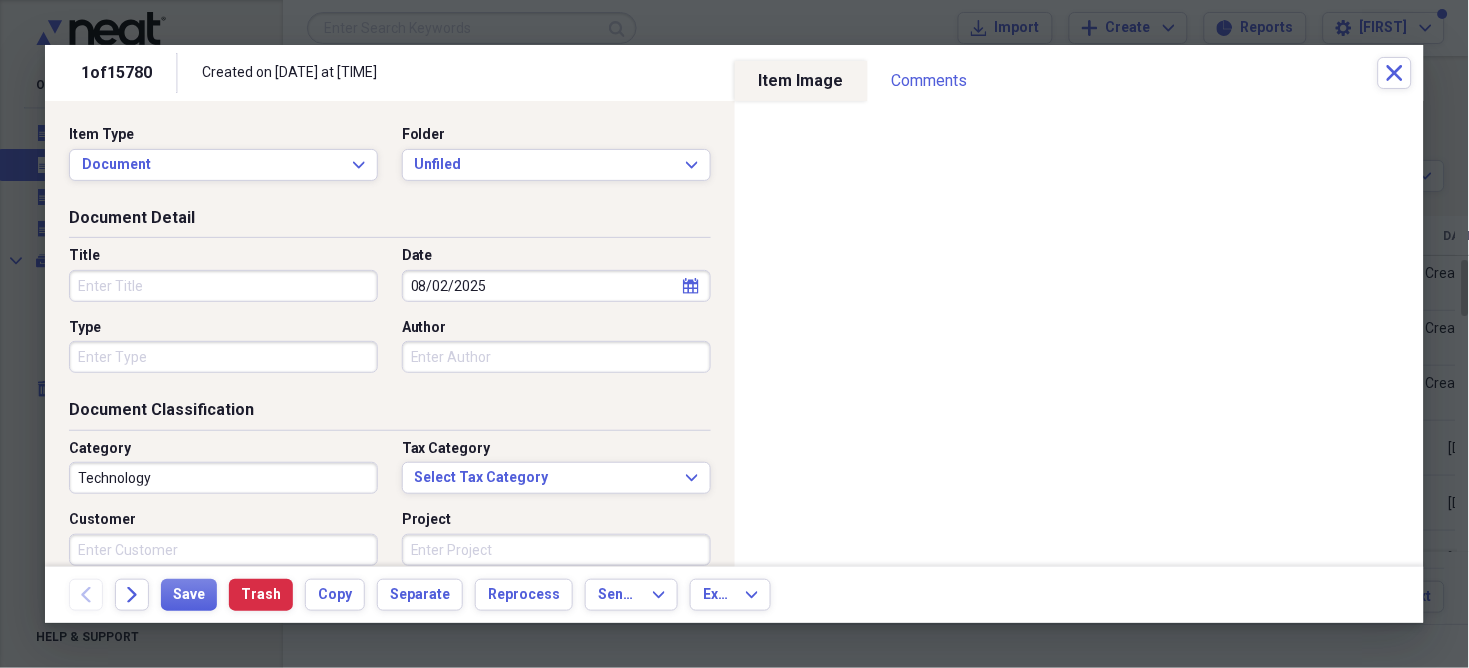 click on "Technology" at bounding box center (223, 478) 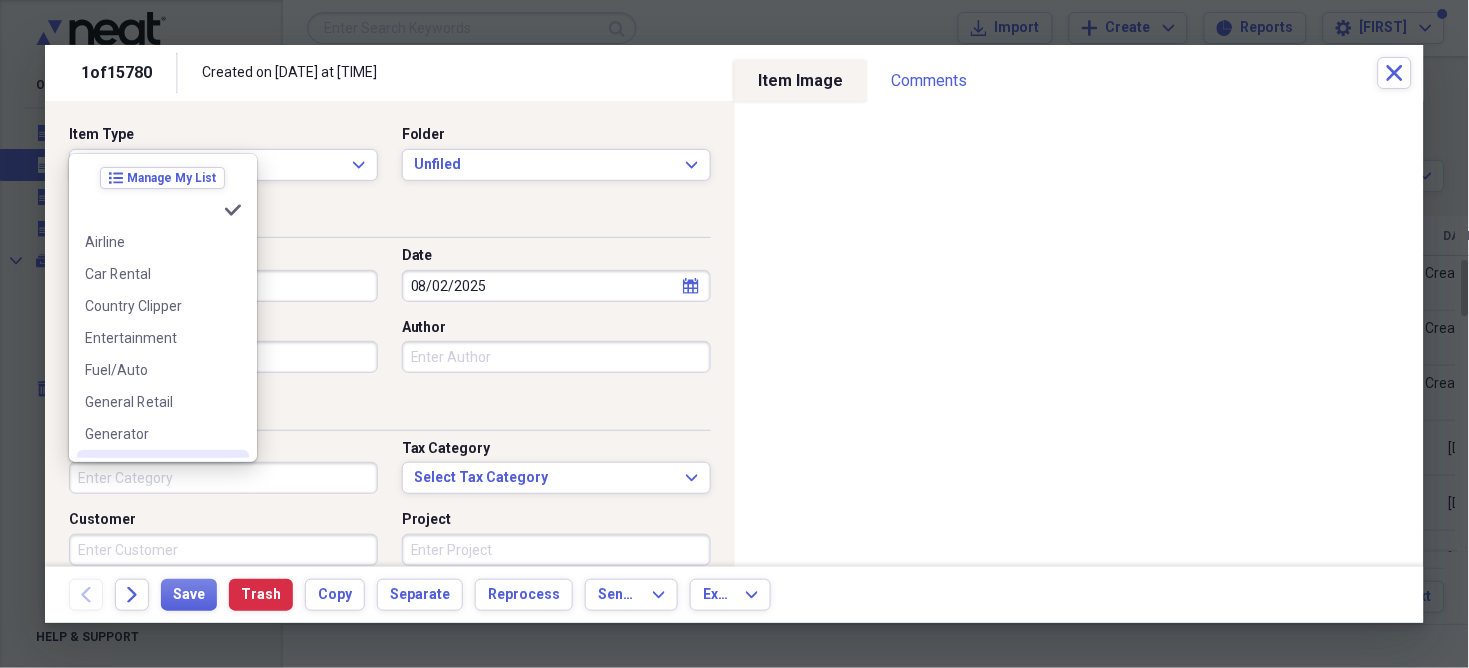 type 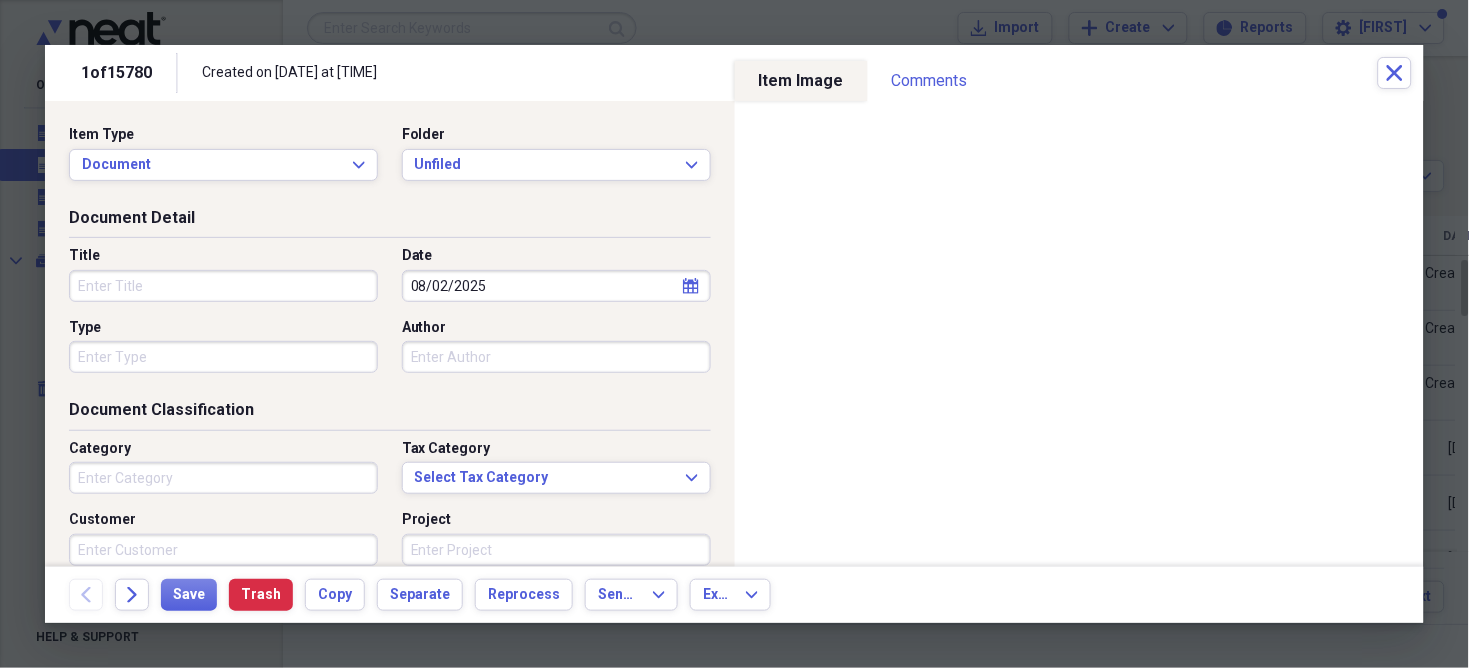 click on "Title" at bounding box center (223, 286) 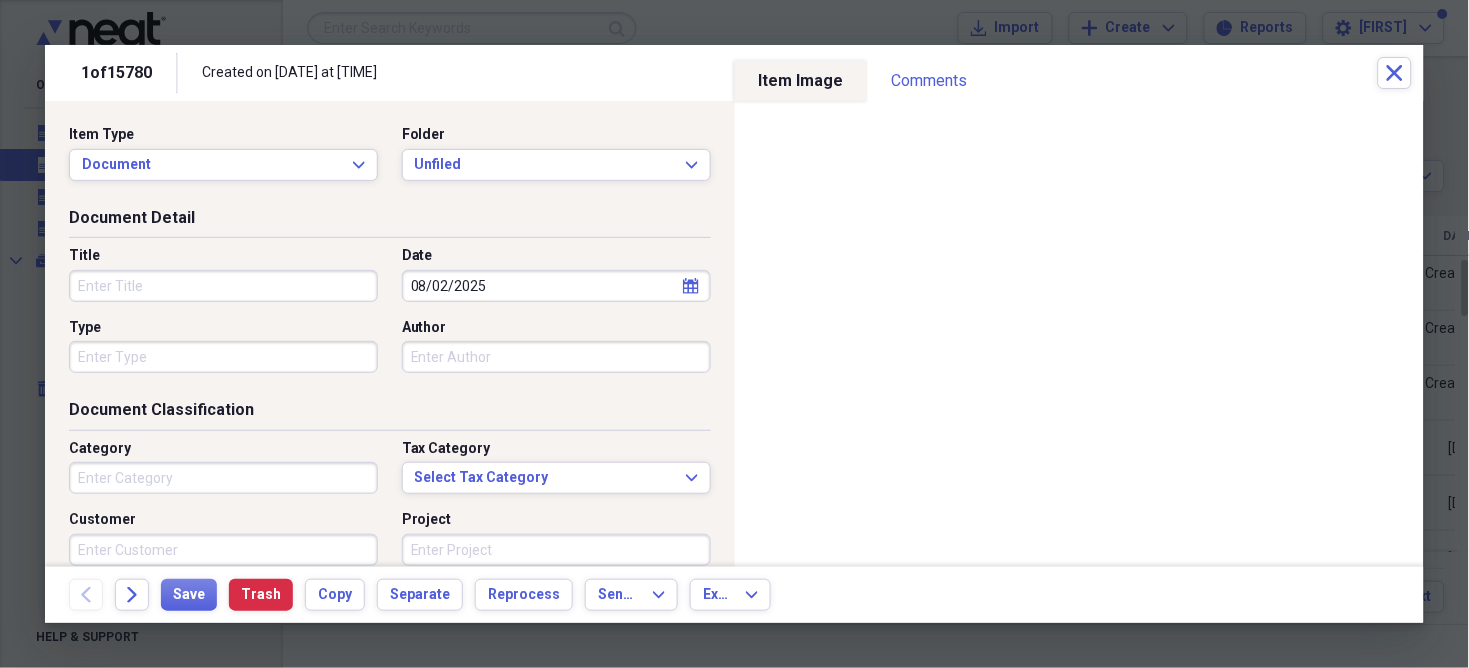 click on "Title" at bounding box center [223, 286] 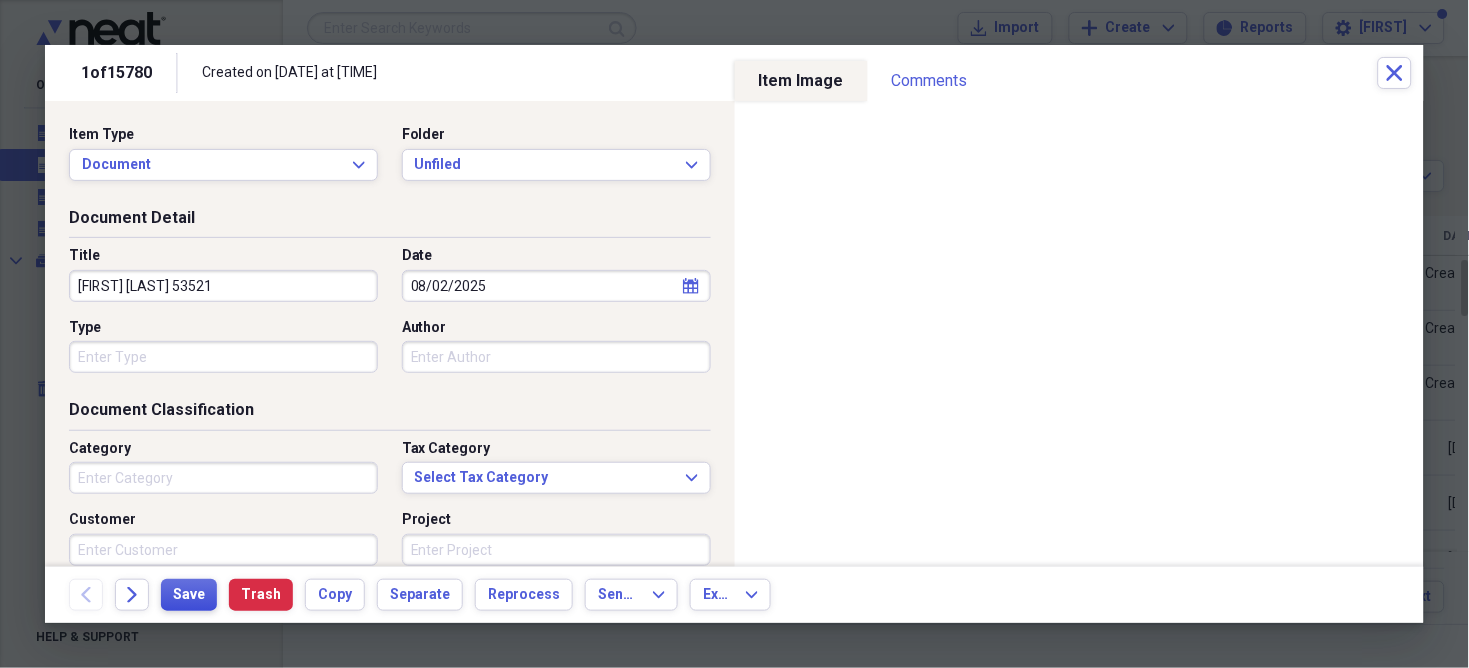 type on "[FIRST] [LAST] 53521" 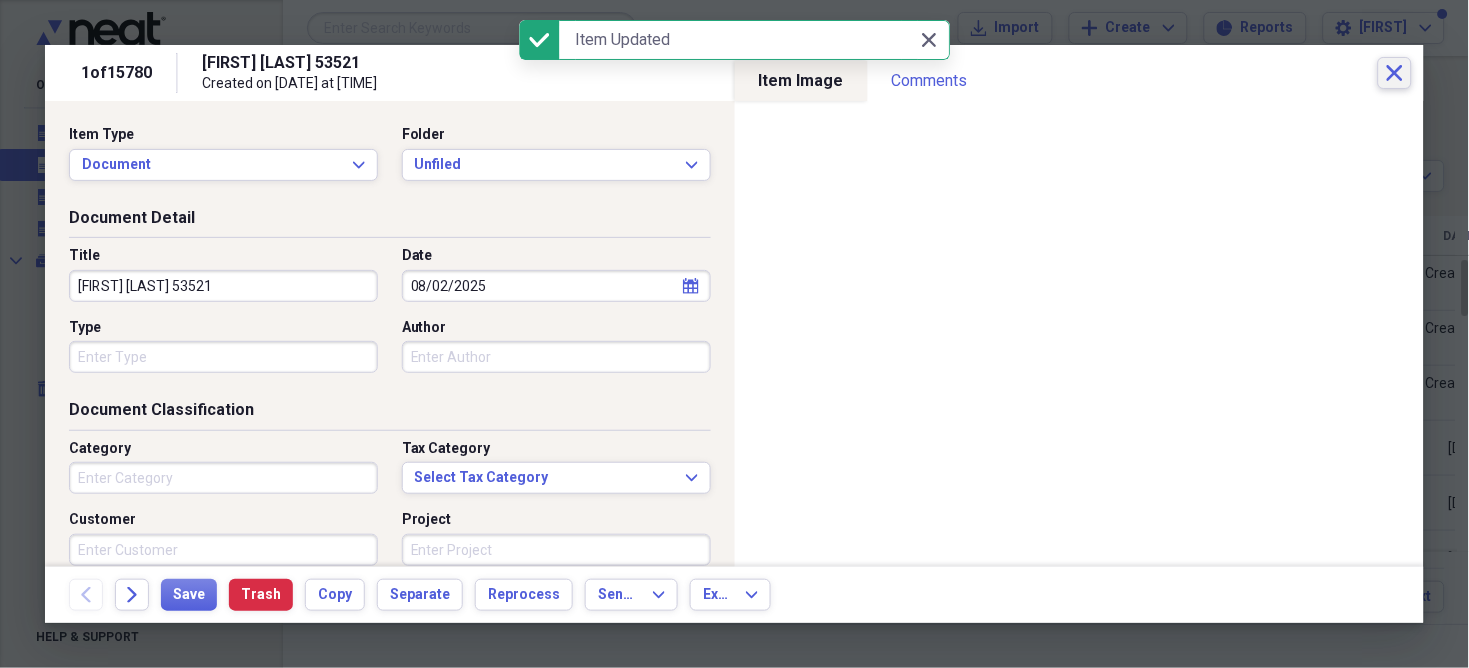 click on "Close" 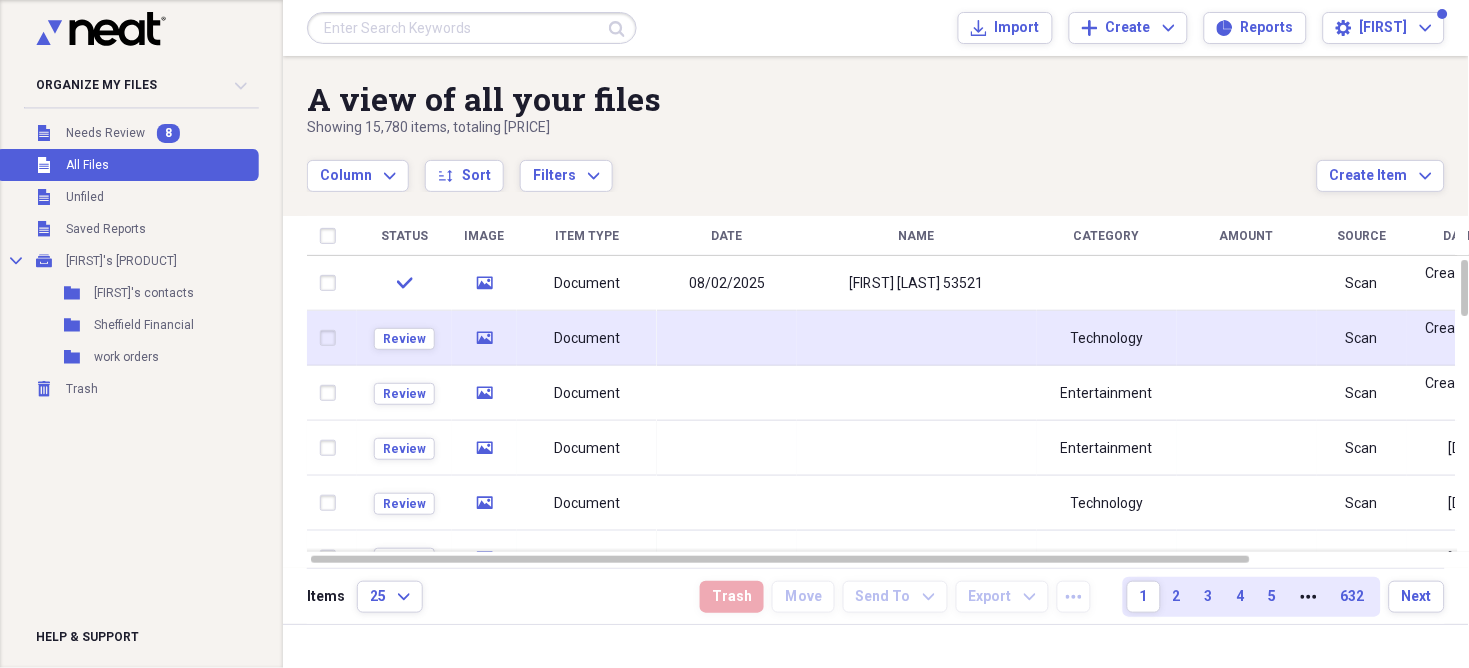 click on "Document" at bounding box center (587, 338) 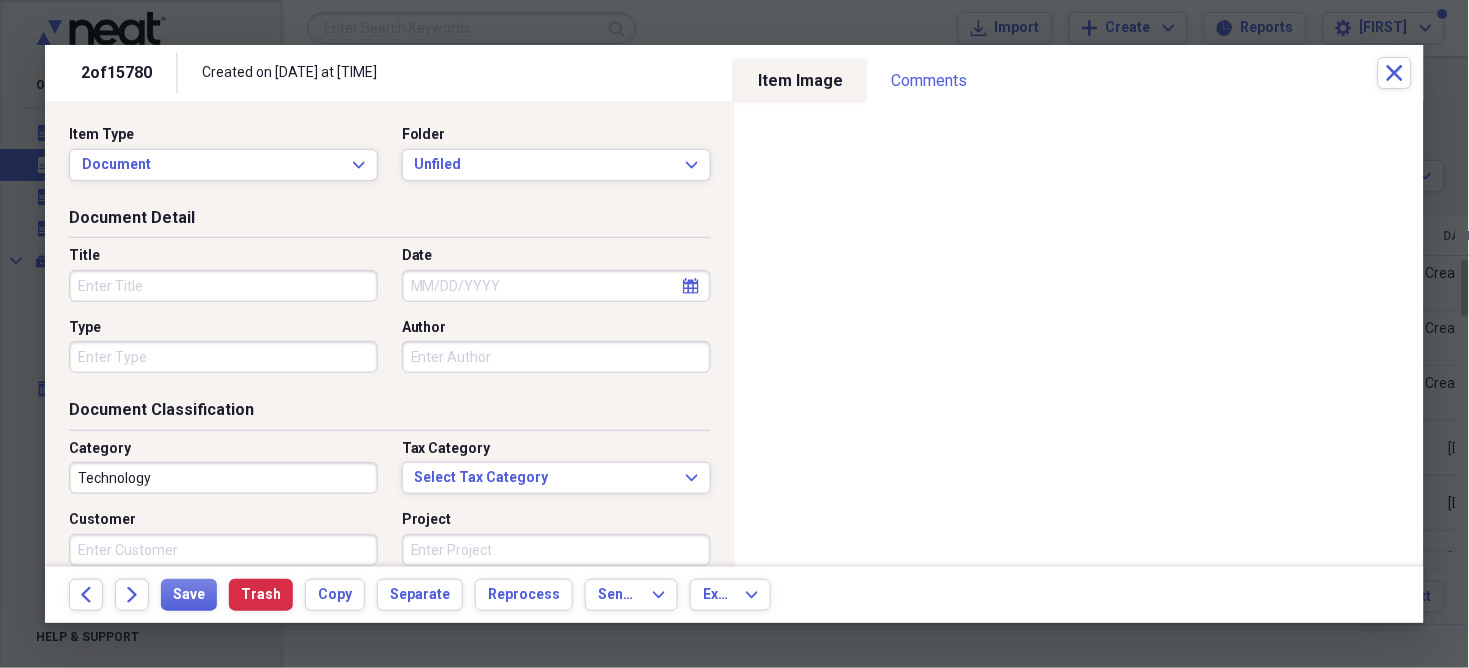 select on "7" 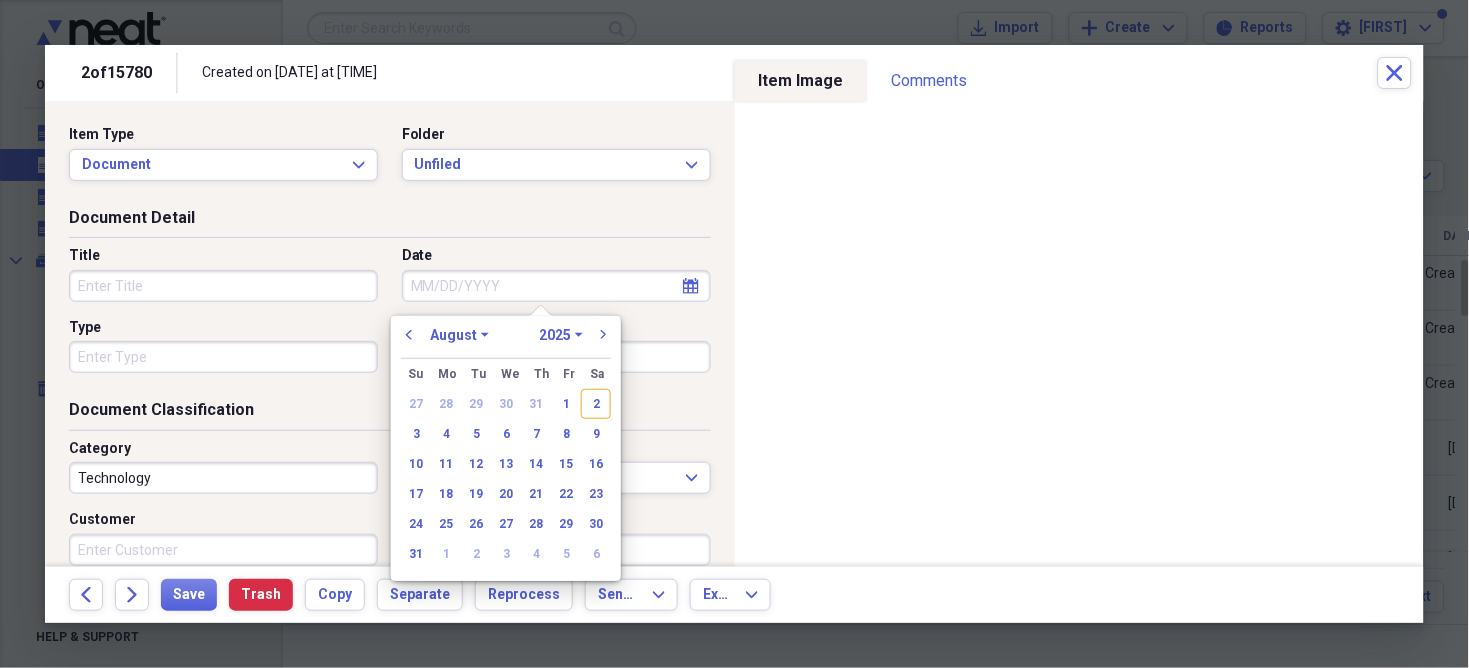 click on "Date" at bounding box center (556, 286) 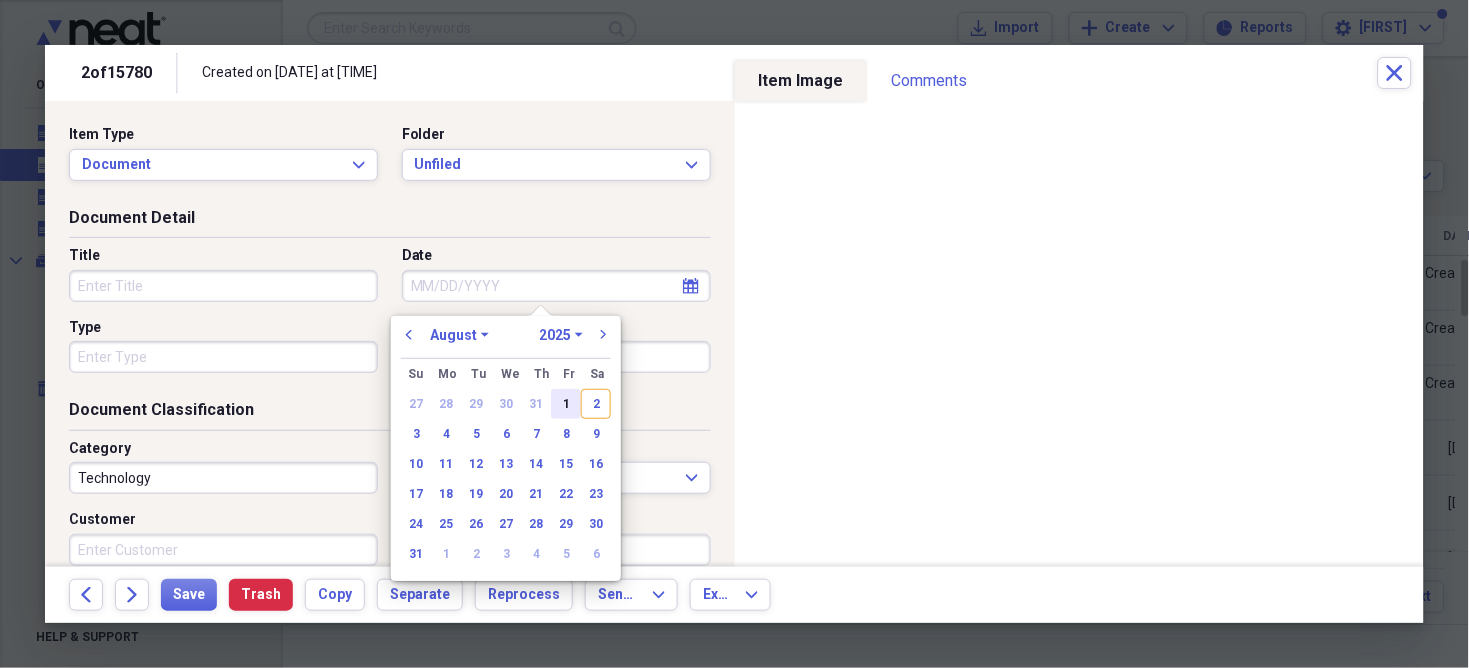click on "1" at bounding box center [566, 404] 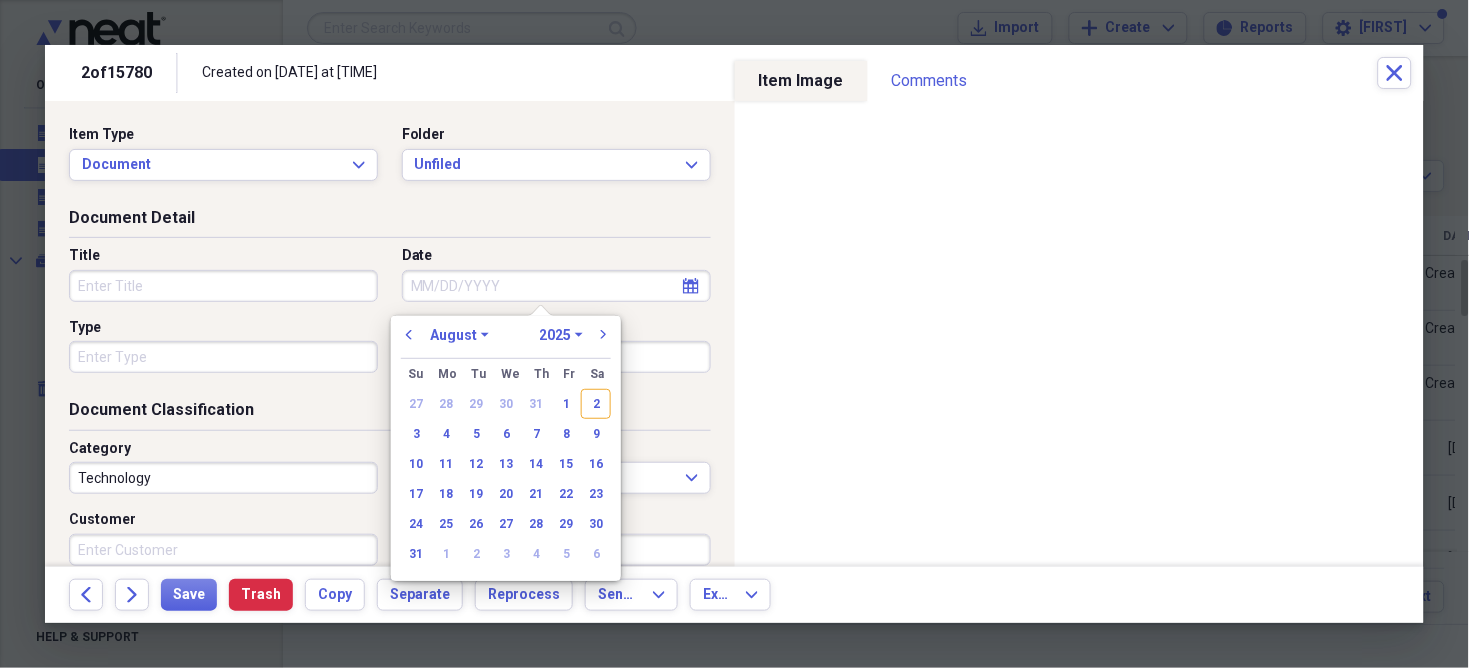 type on "08/01/2025" 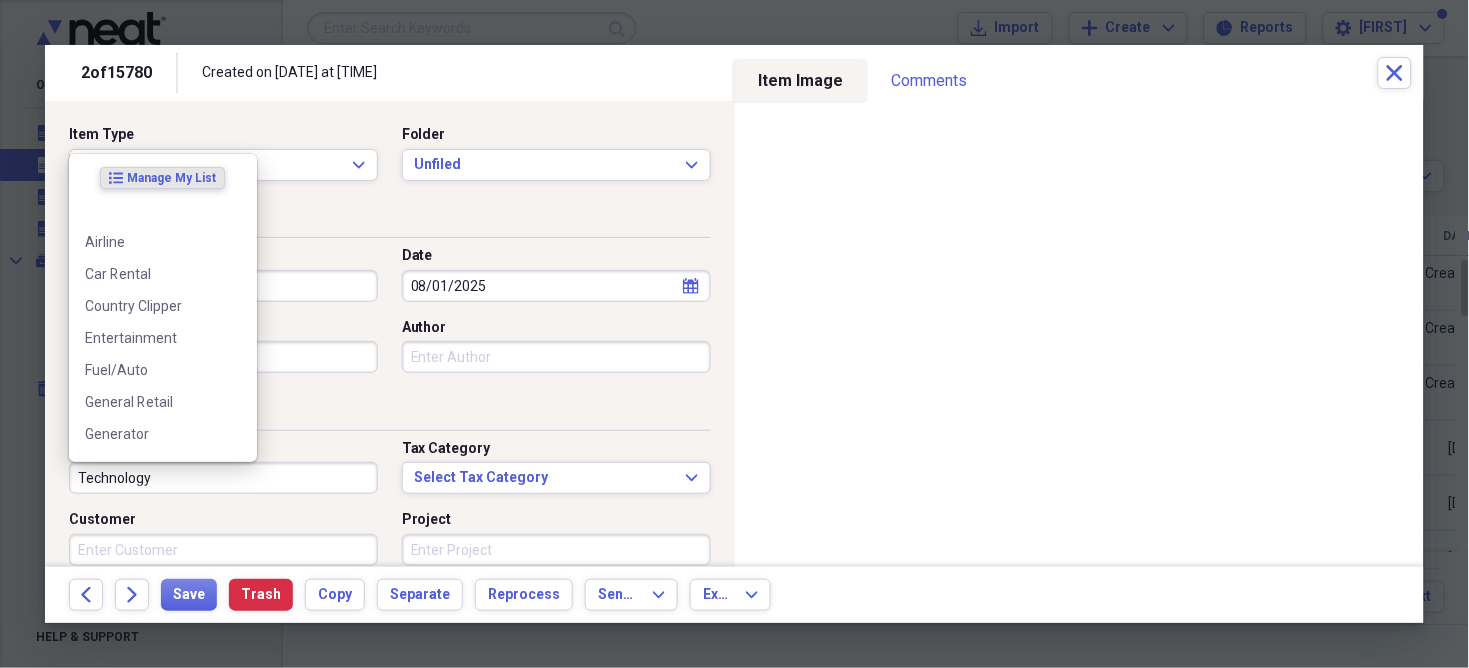 click on "Technology" at bounding box center (223, 478) 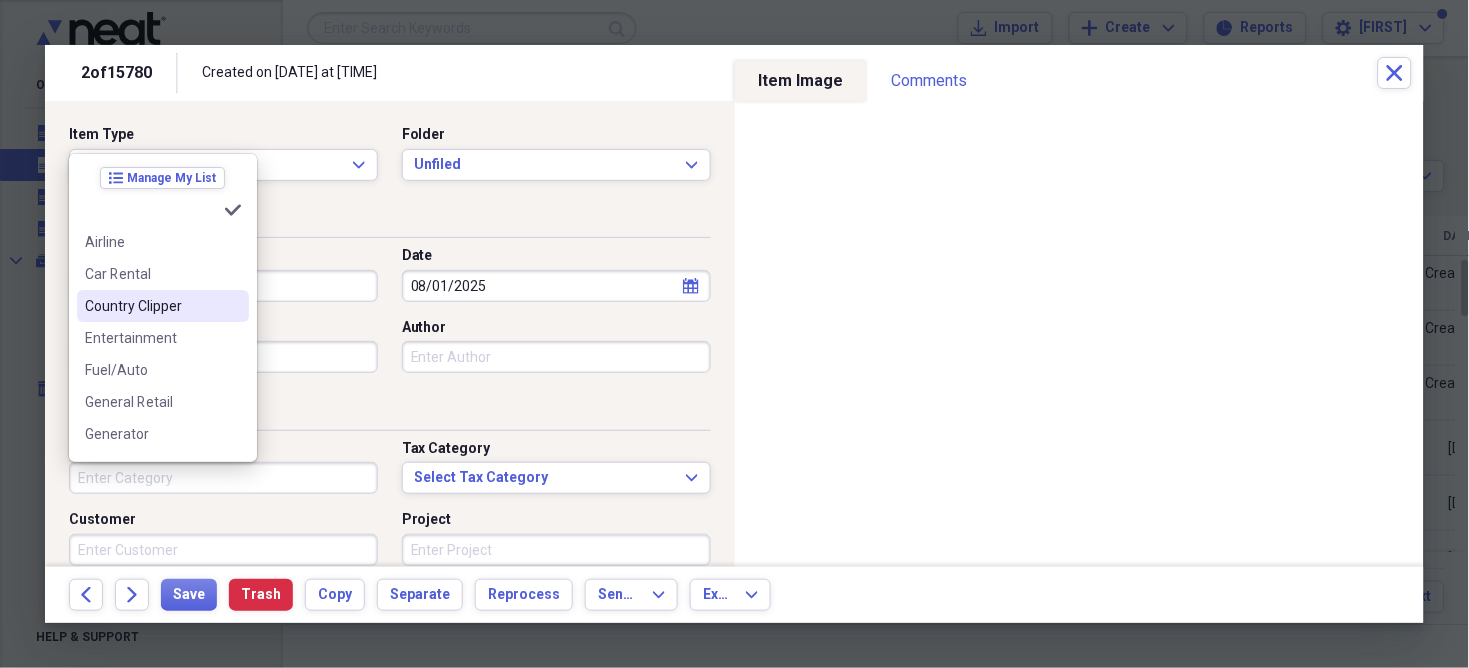 type 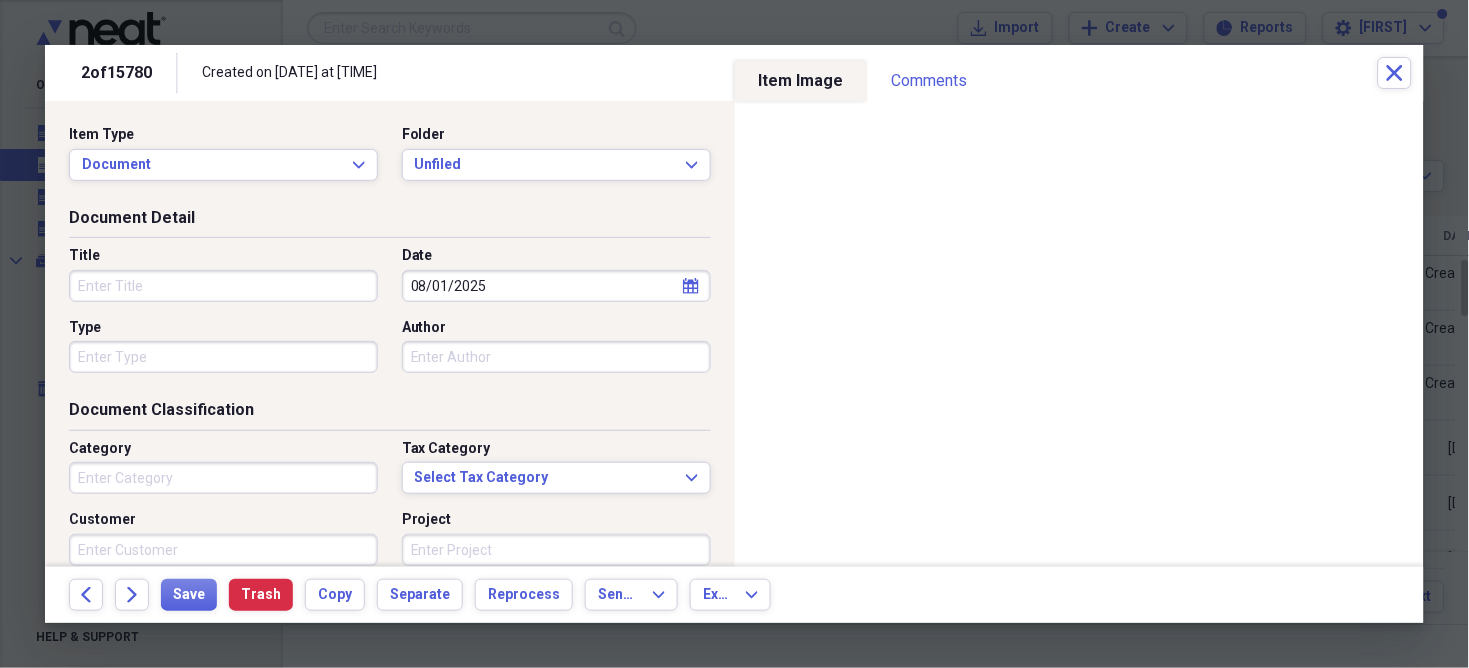 click on "Title" at bounding box center [223, 286] 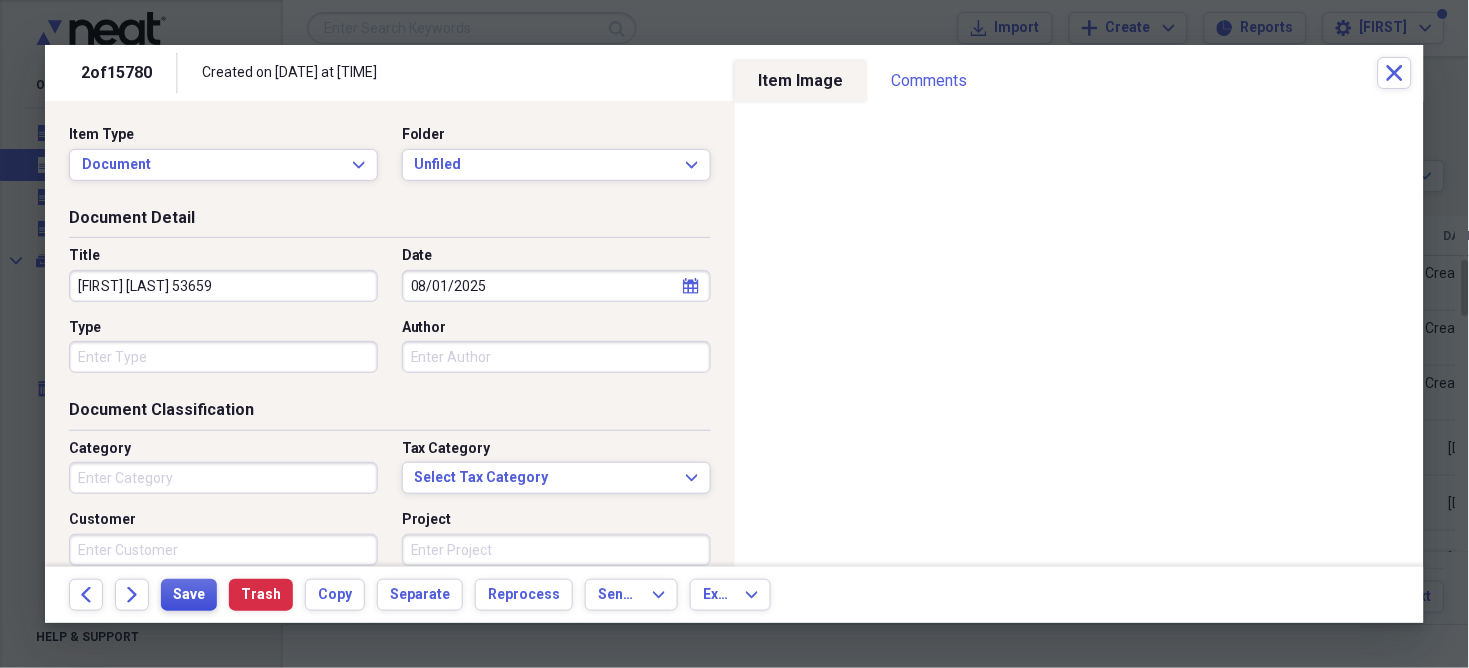 type on "[FIRST] [LAST] 53659" 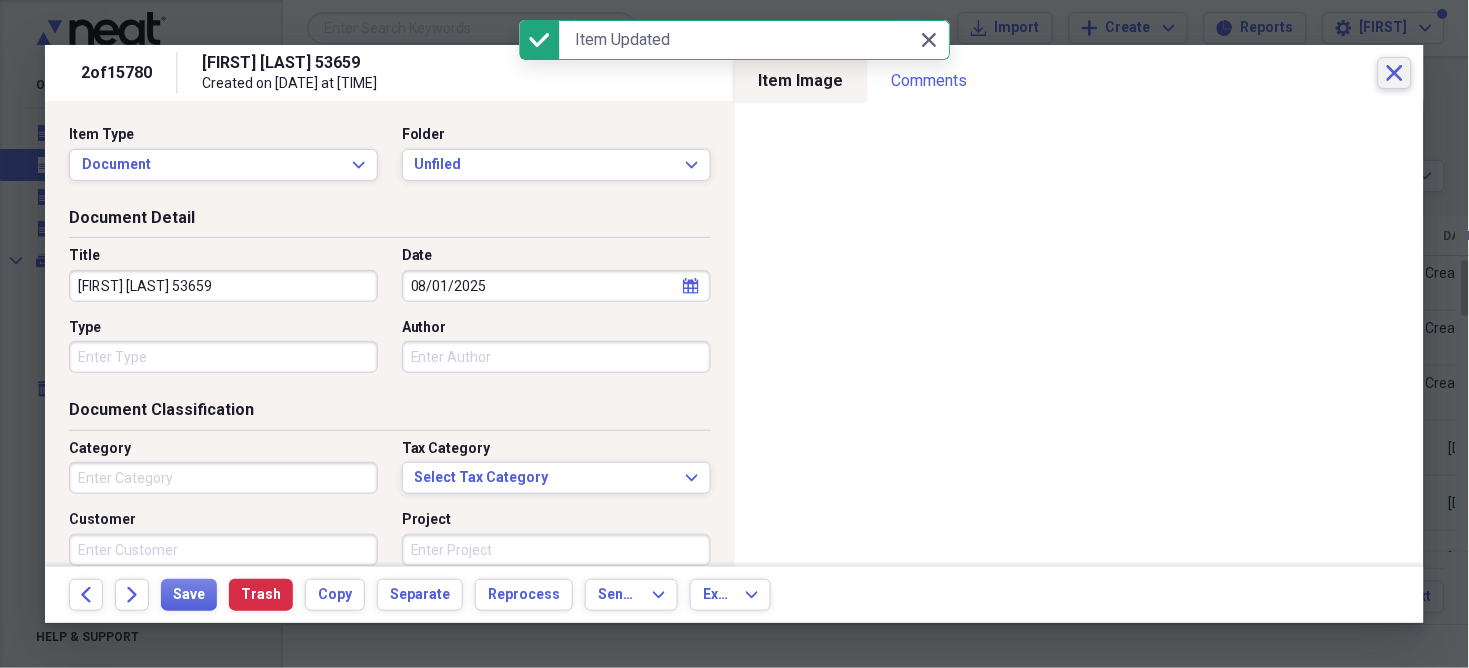 click on "Close" at bounding box center (1395, 73) 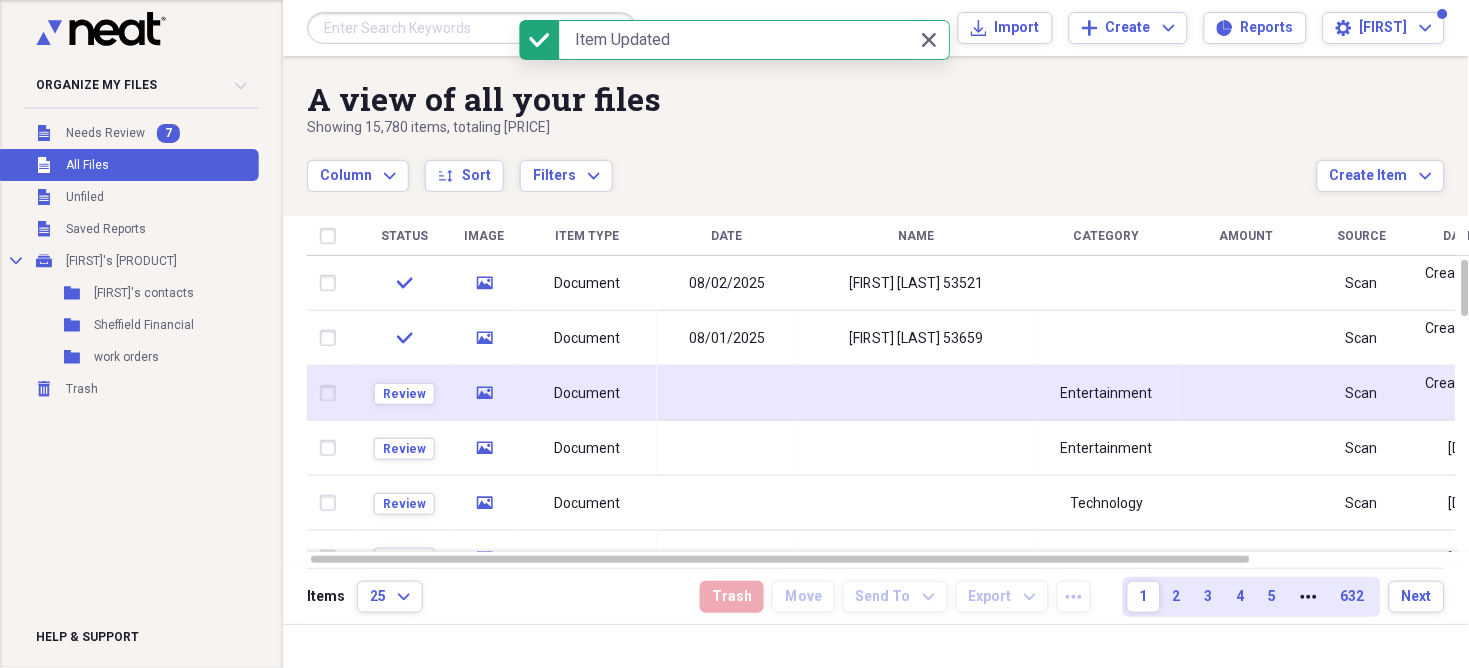 click on "Document" at bounding box center [587, 393] 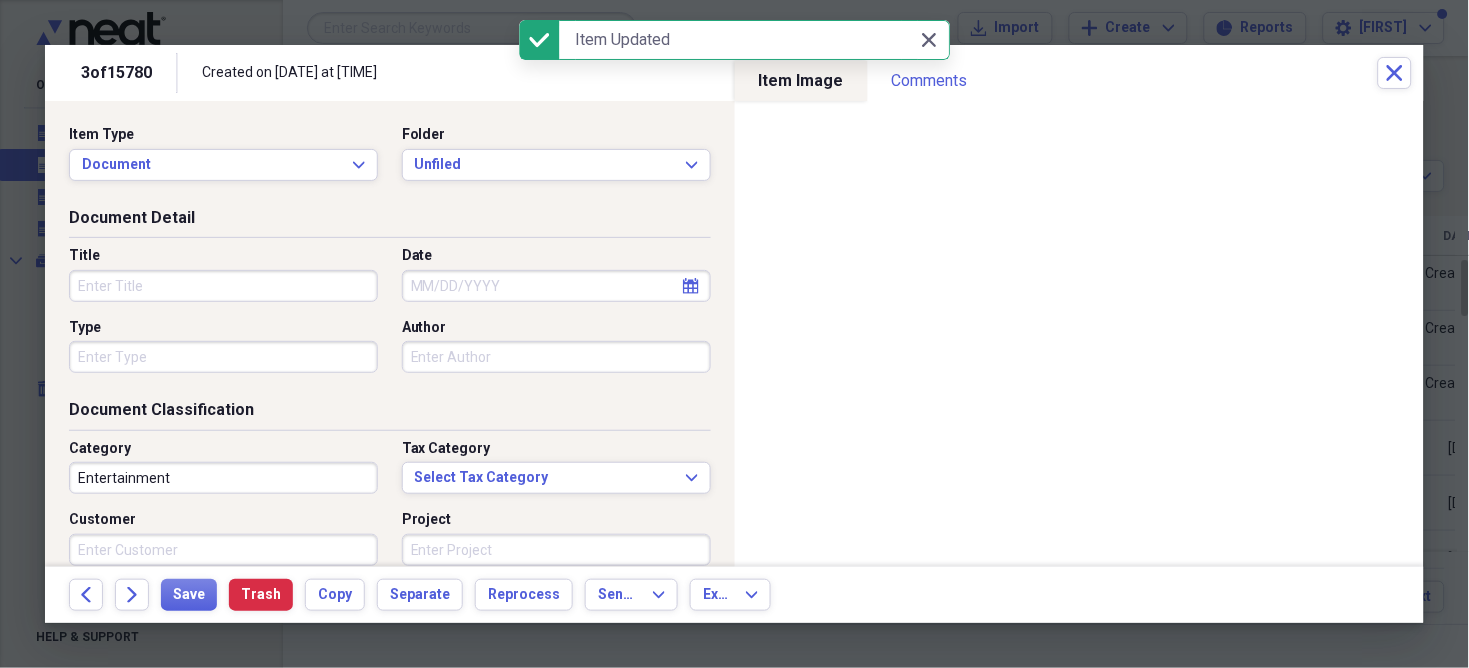 select on "7" 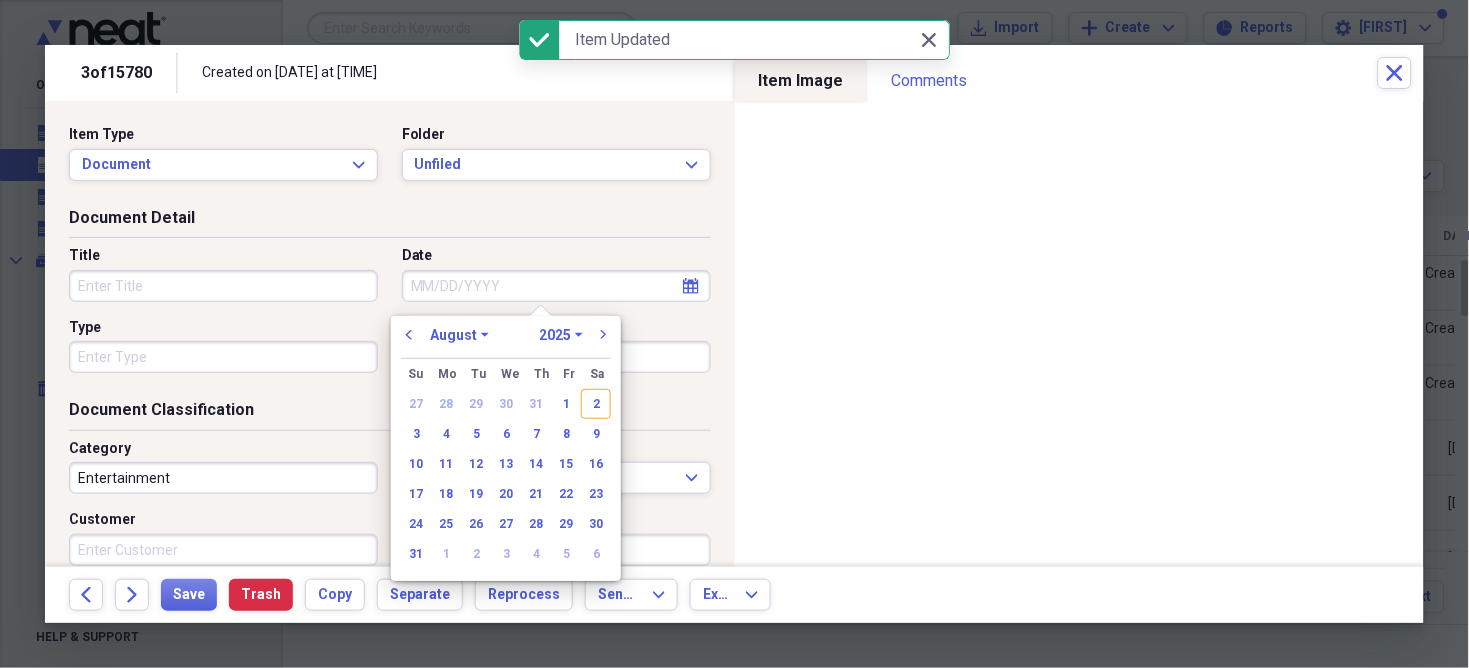 click on "Date" at bounding box center (556, 286) 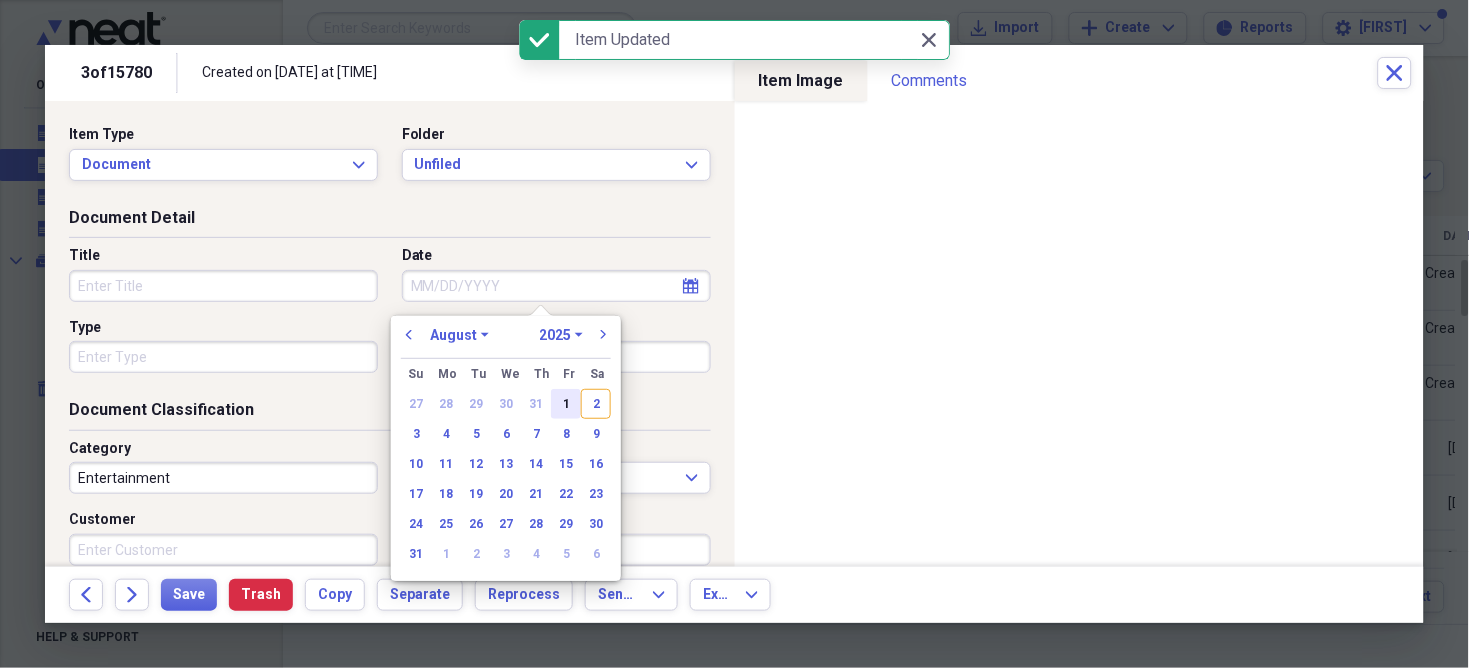 click on "1" at bounding box center [566, 404] 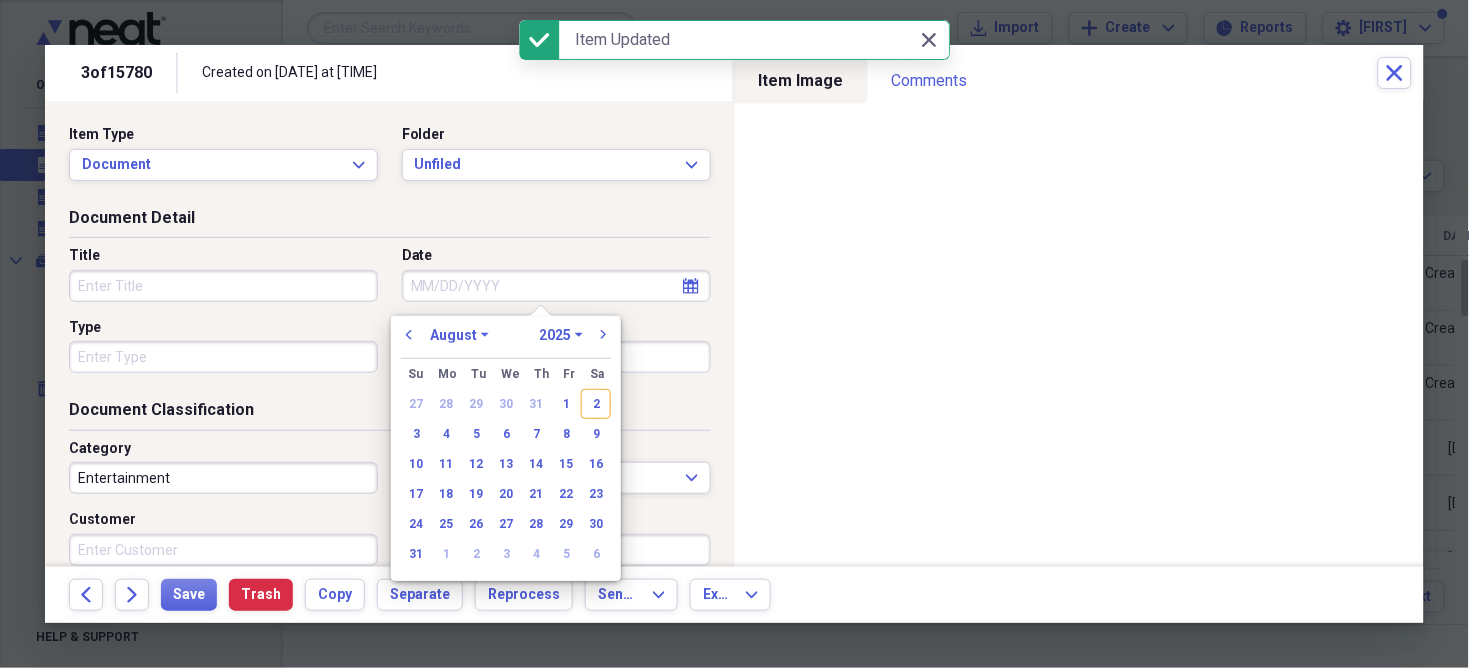 type on "08/01/2025" 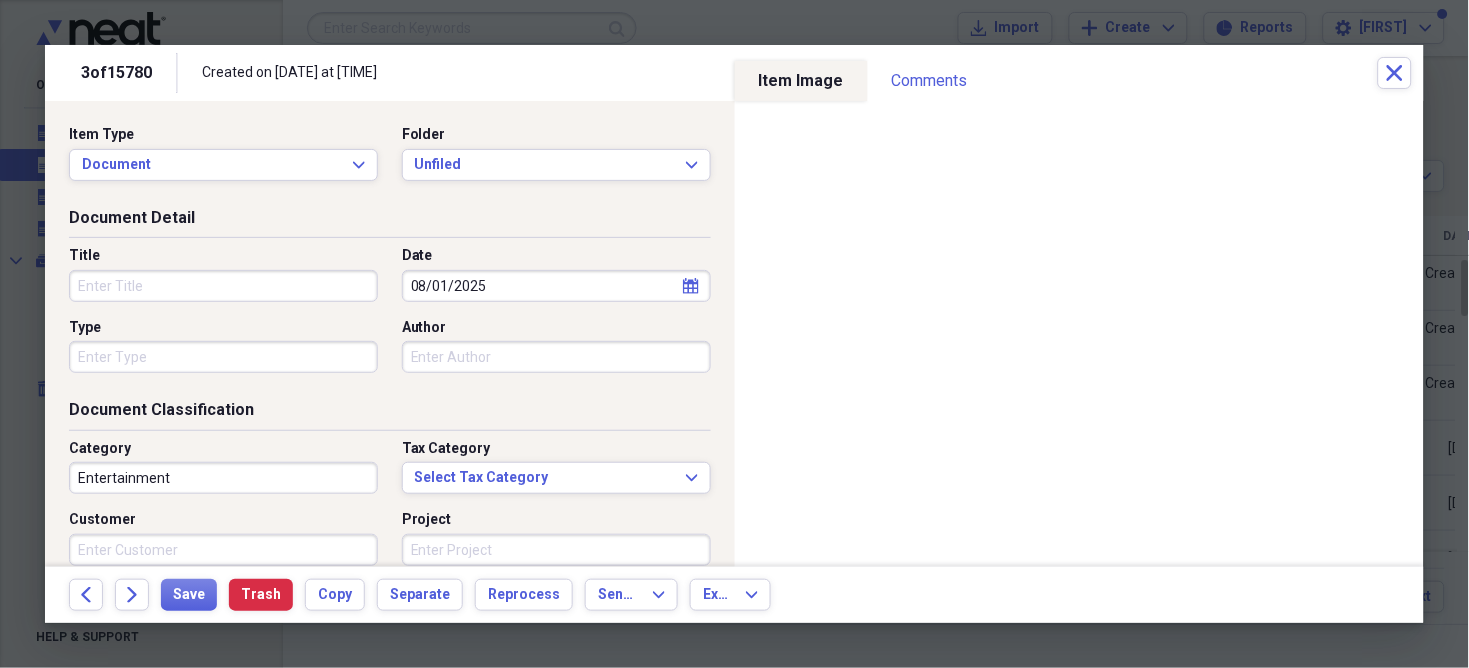 click on "Entertainment" at bounding box center (223, 478) 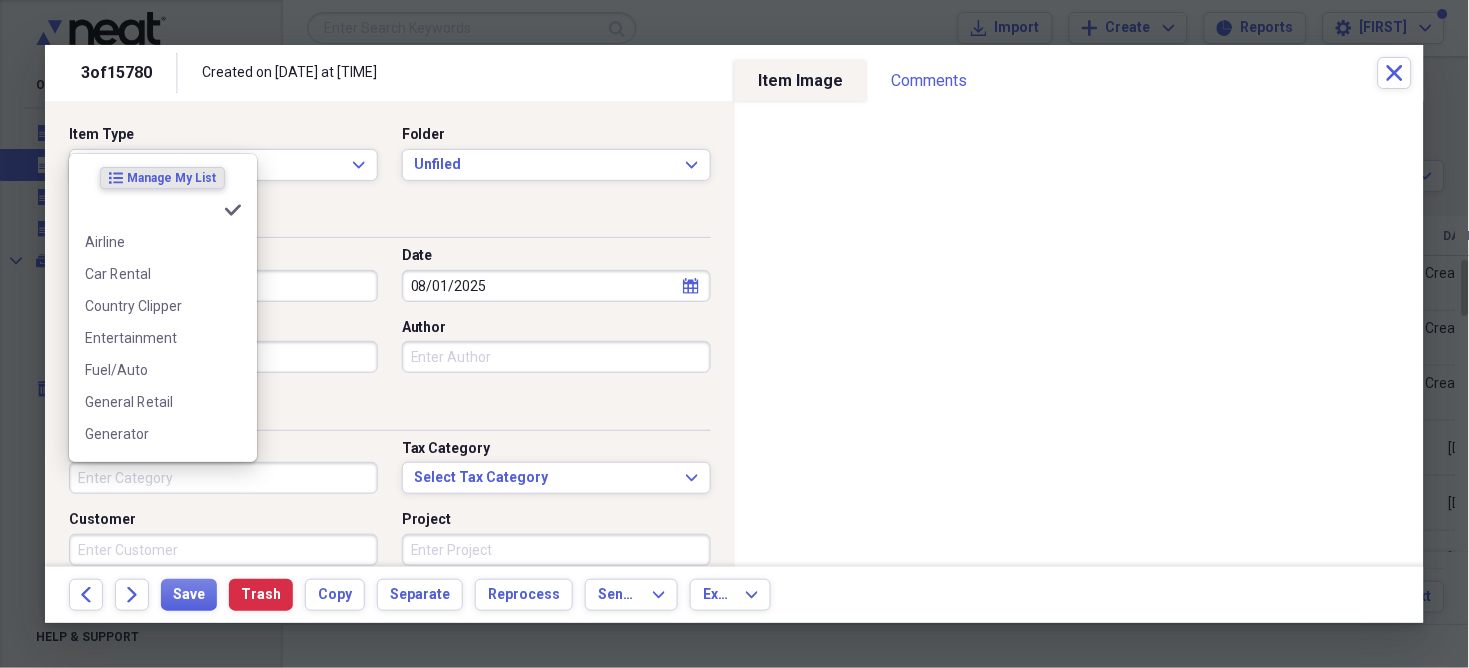 type 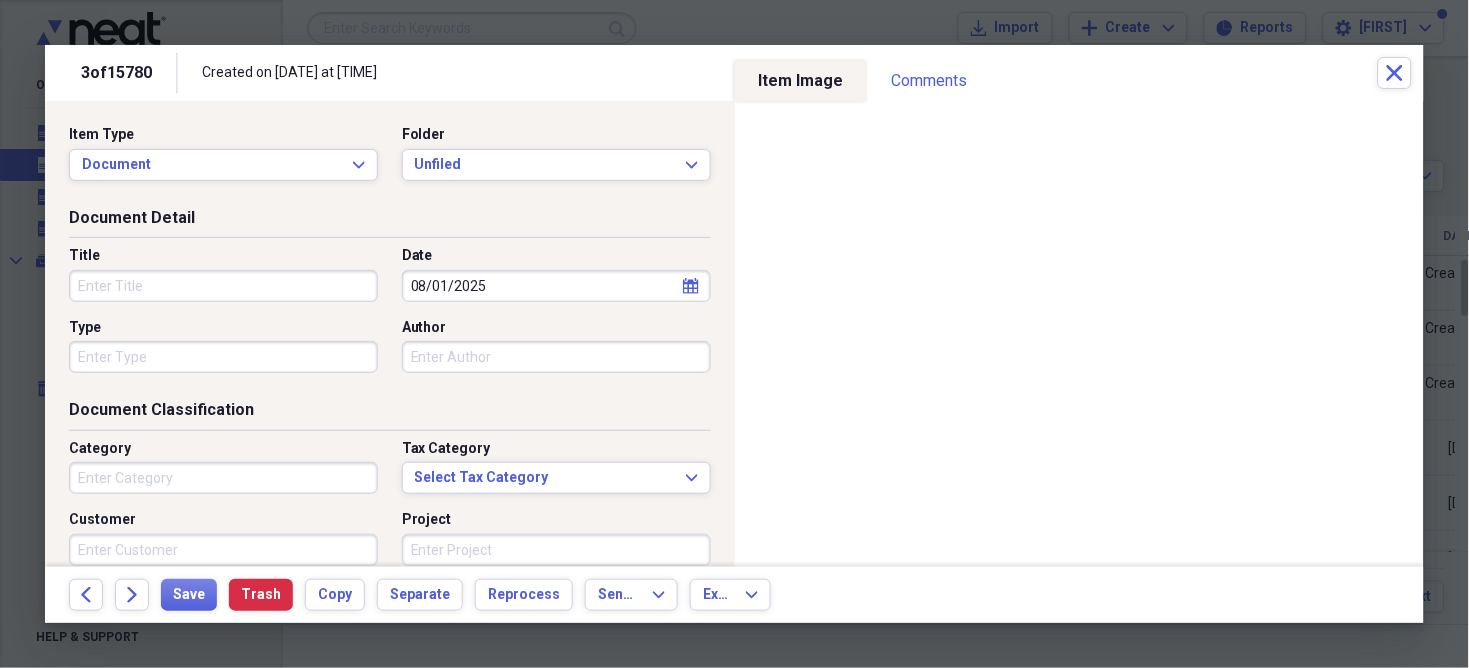 click on "Title" at bounding box center [223, 286] 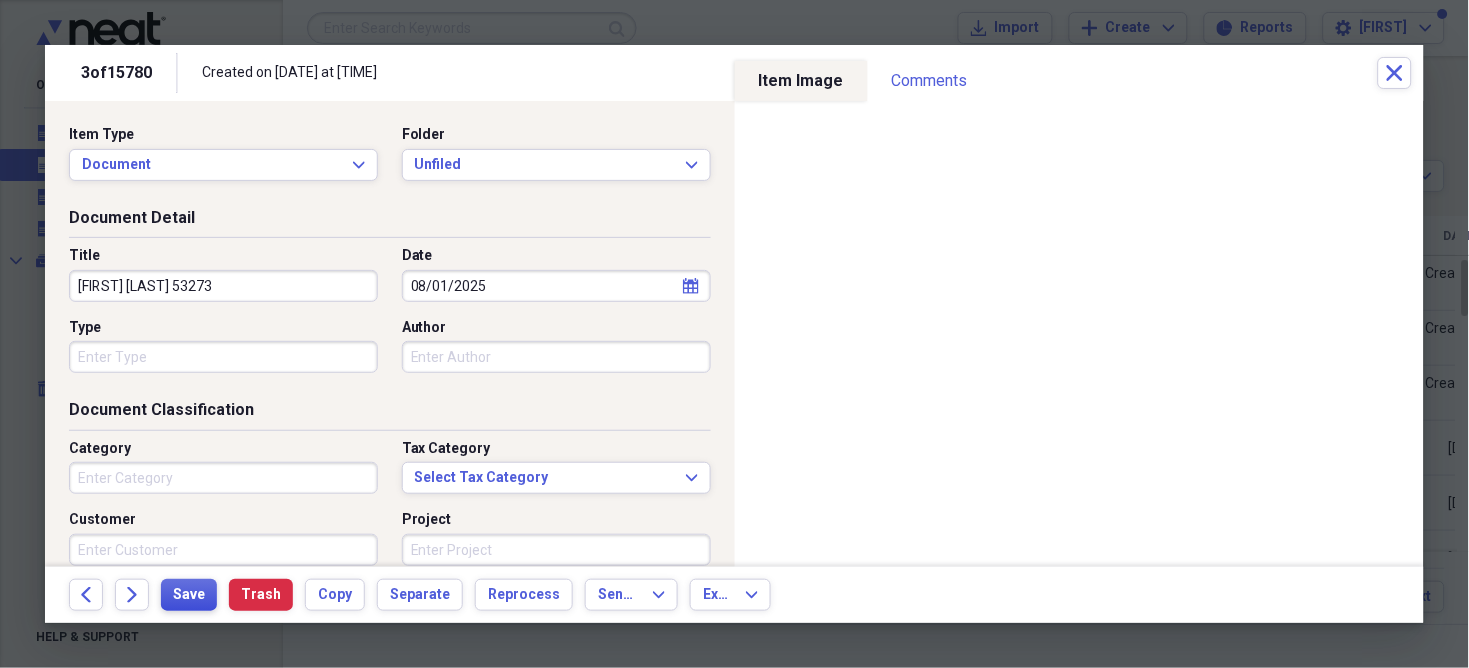 type on "[FIRST] [LAST] 53273" 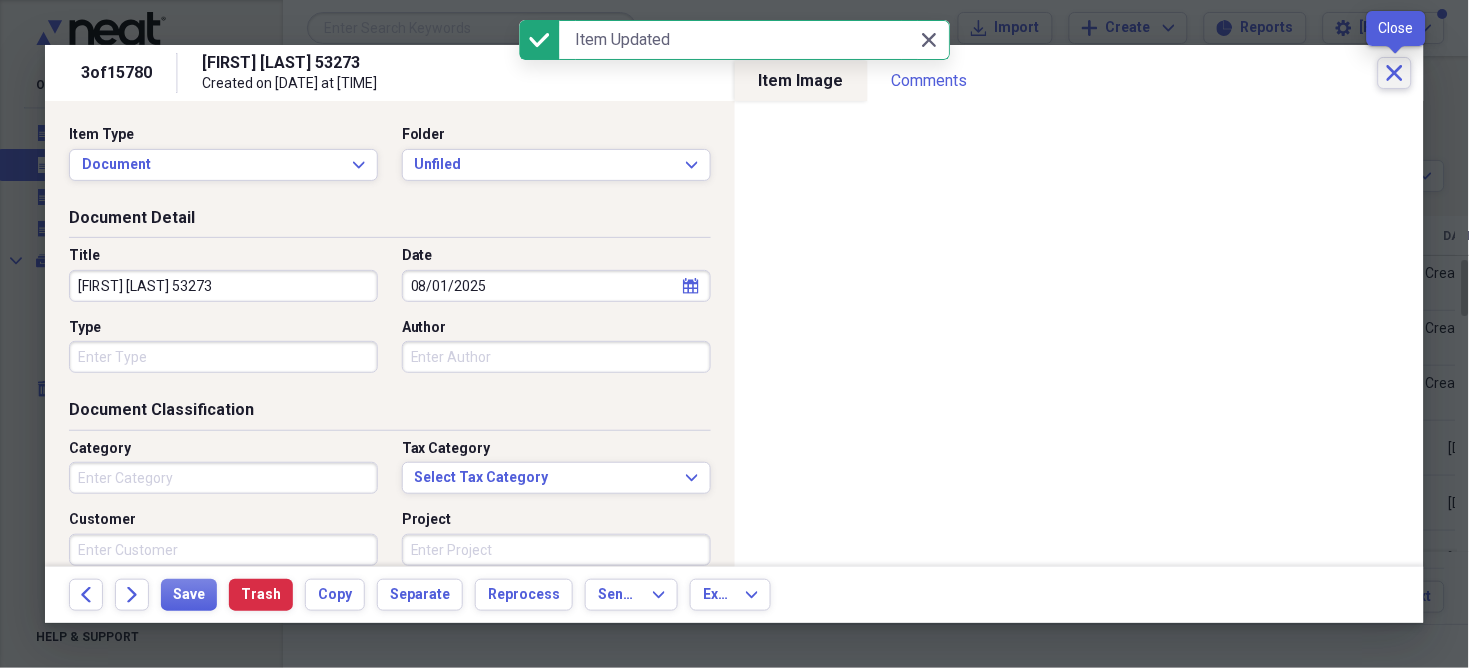 click on "Close" 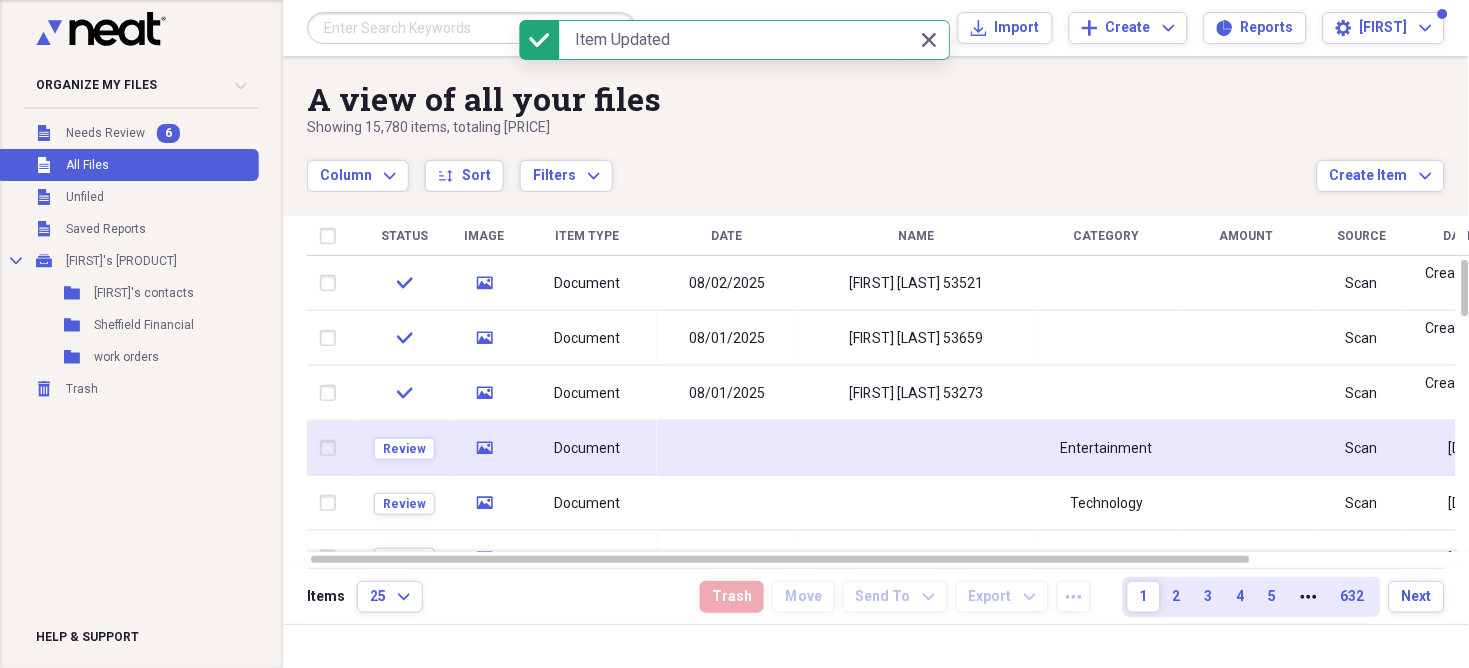 click at bounding box center [727, 448] 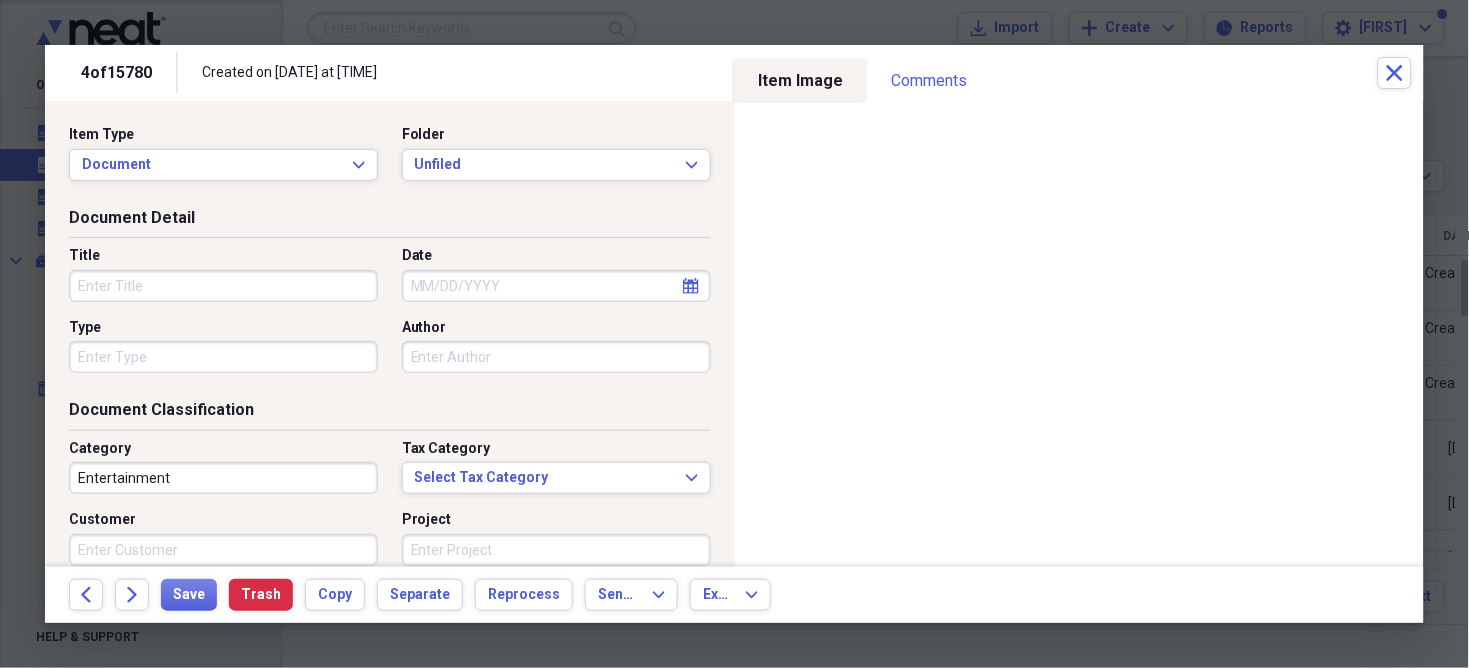 click on "Date" at bounding box center [556, 286] 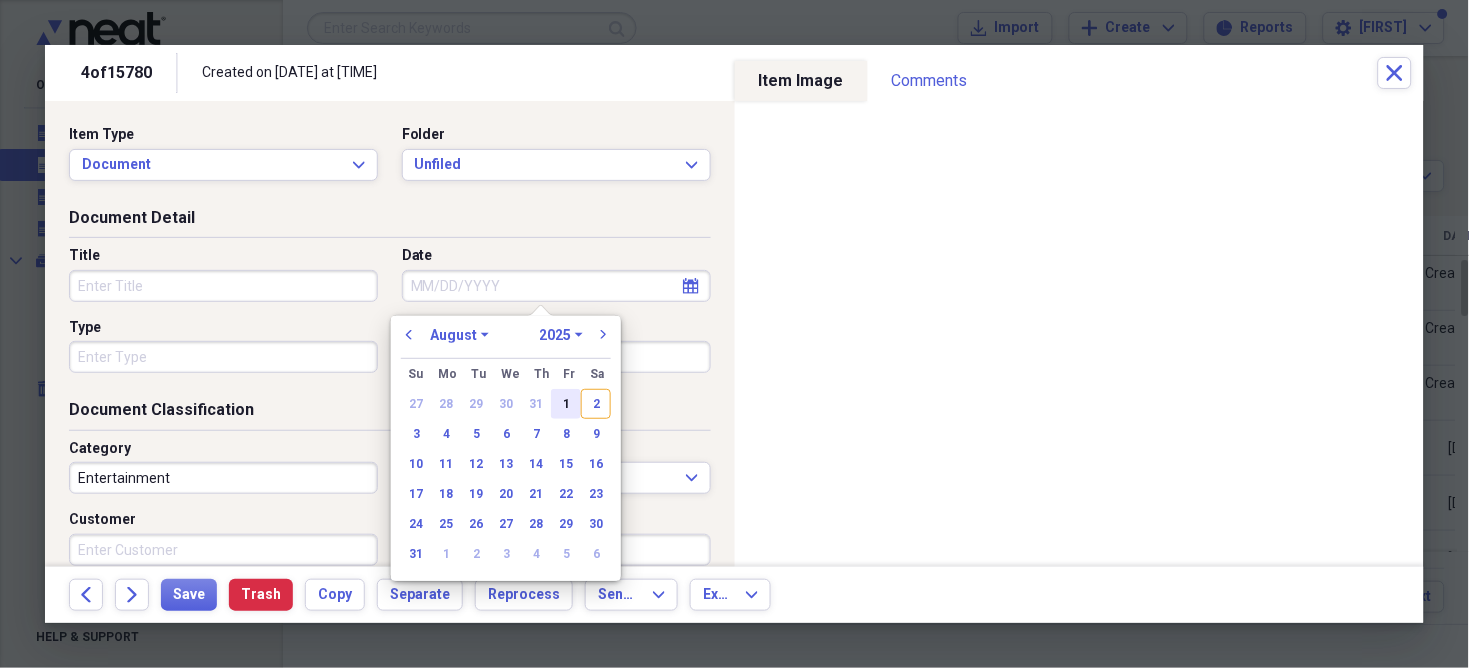 click on "1" at bounding box center [566, 404] 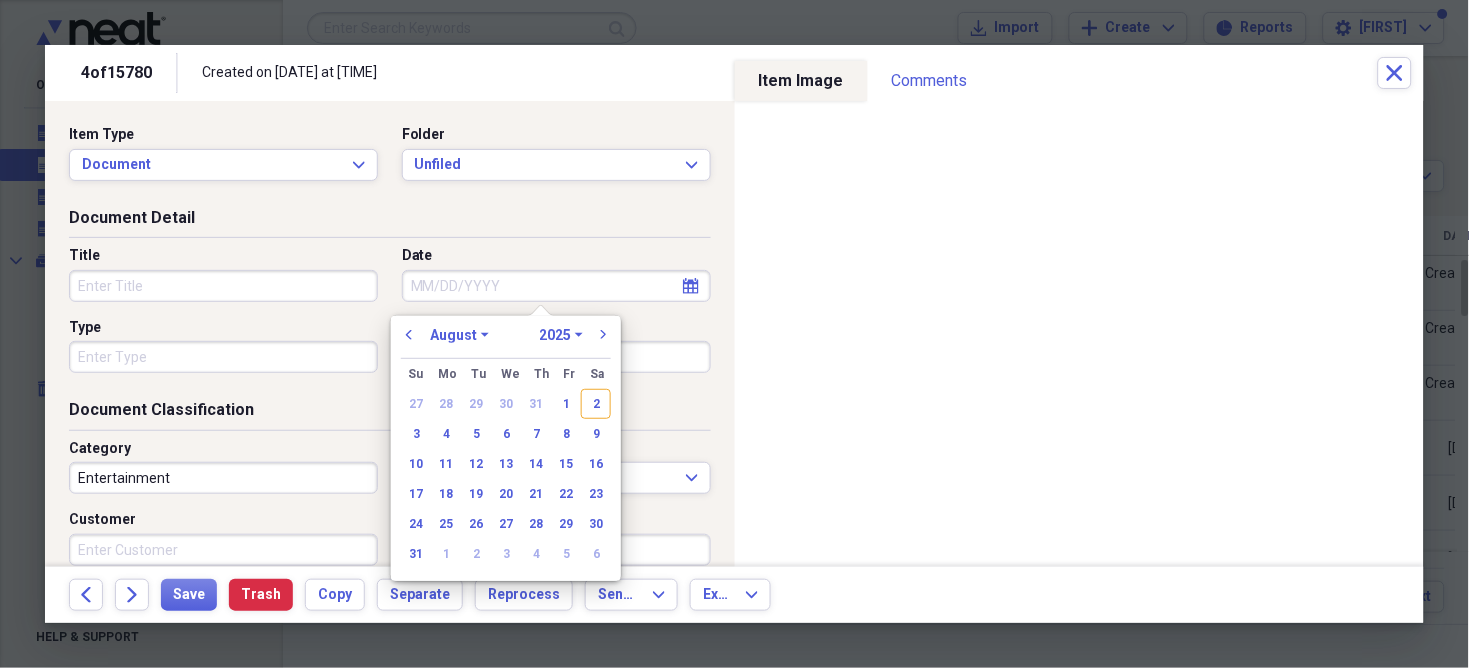 type on "08/01/2025" 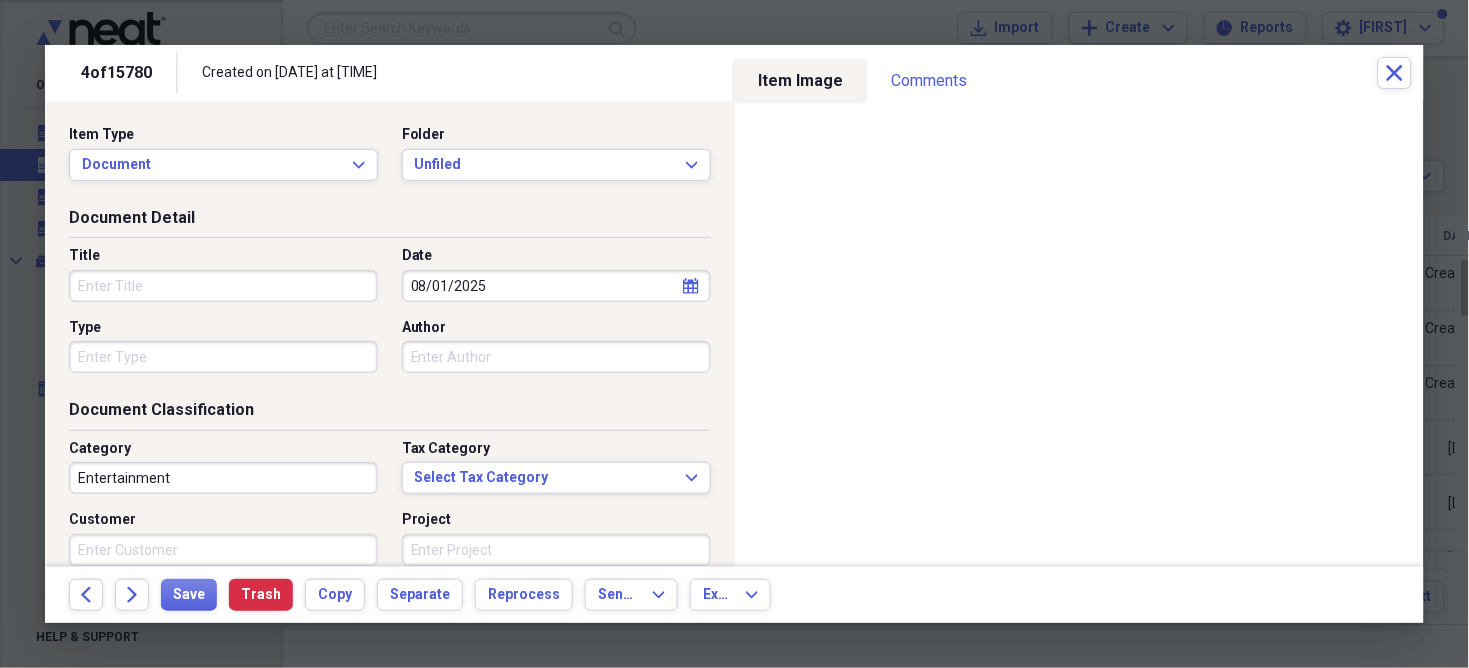 click on "Entertainment" at bounding box center [223, 478] 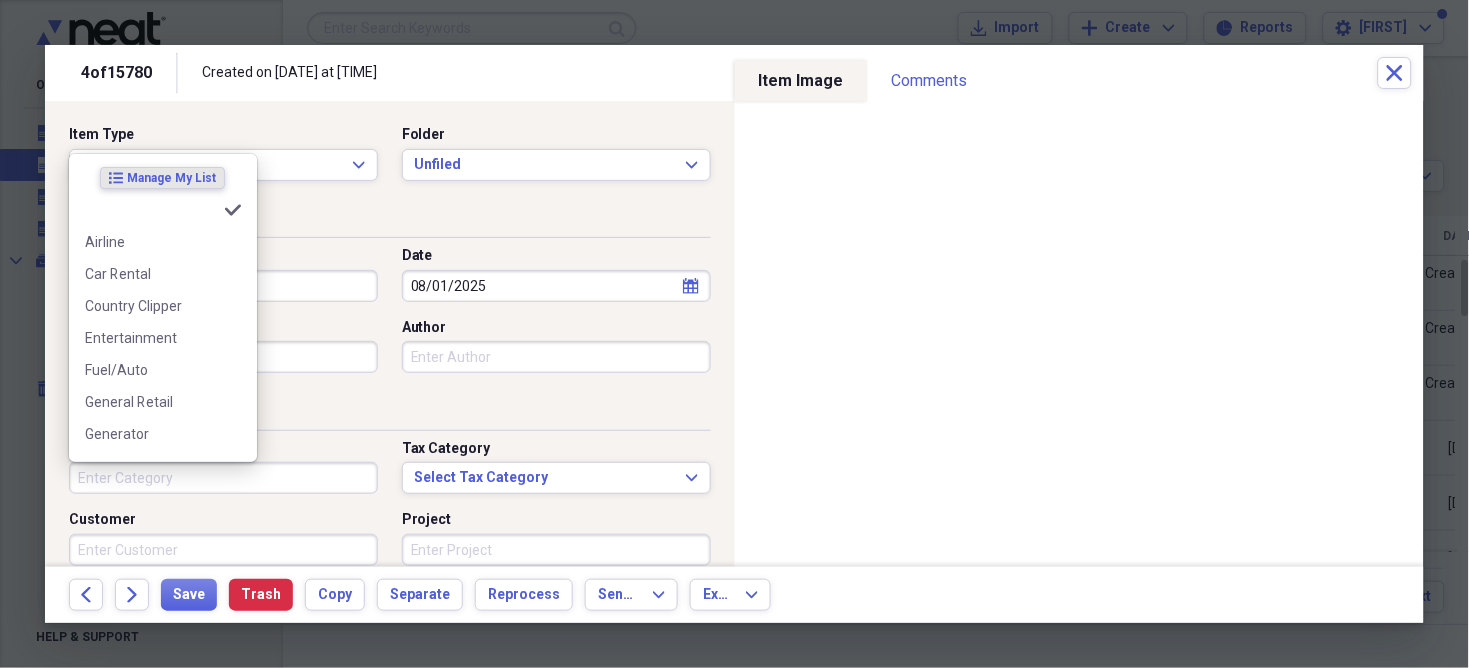 type 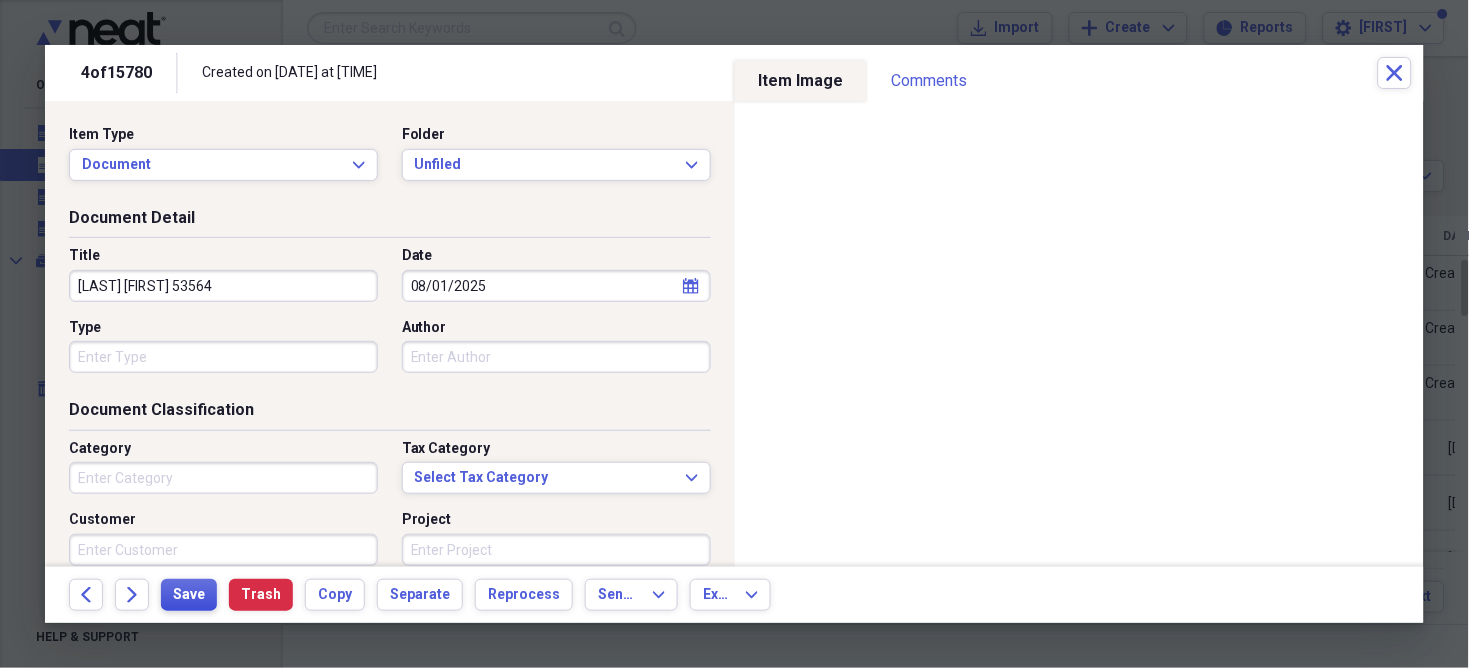 type on "[LAST] [FIRST] 53564" 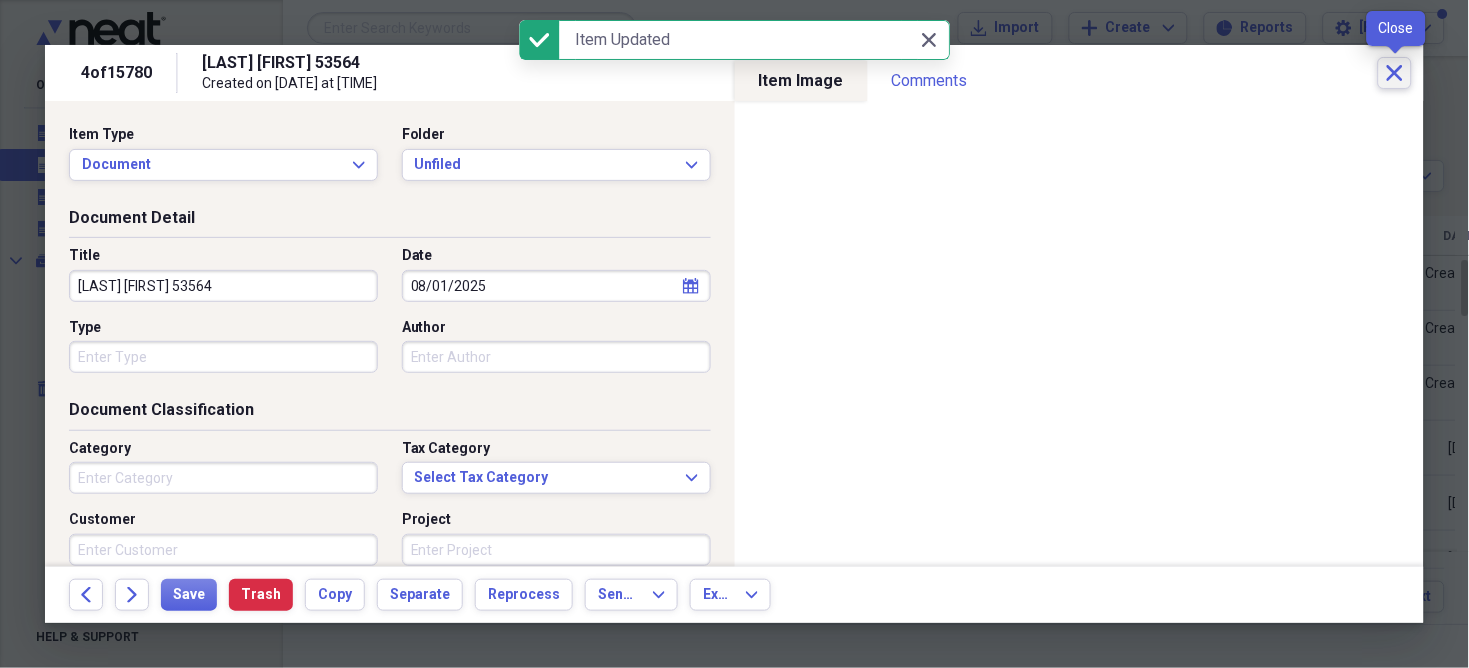 click on "Close" at bounding box center (1395, 73) 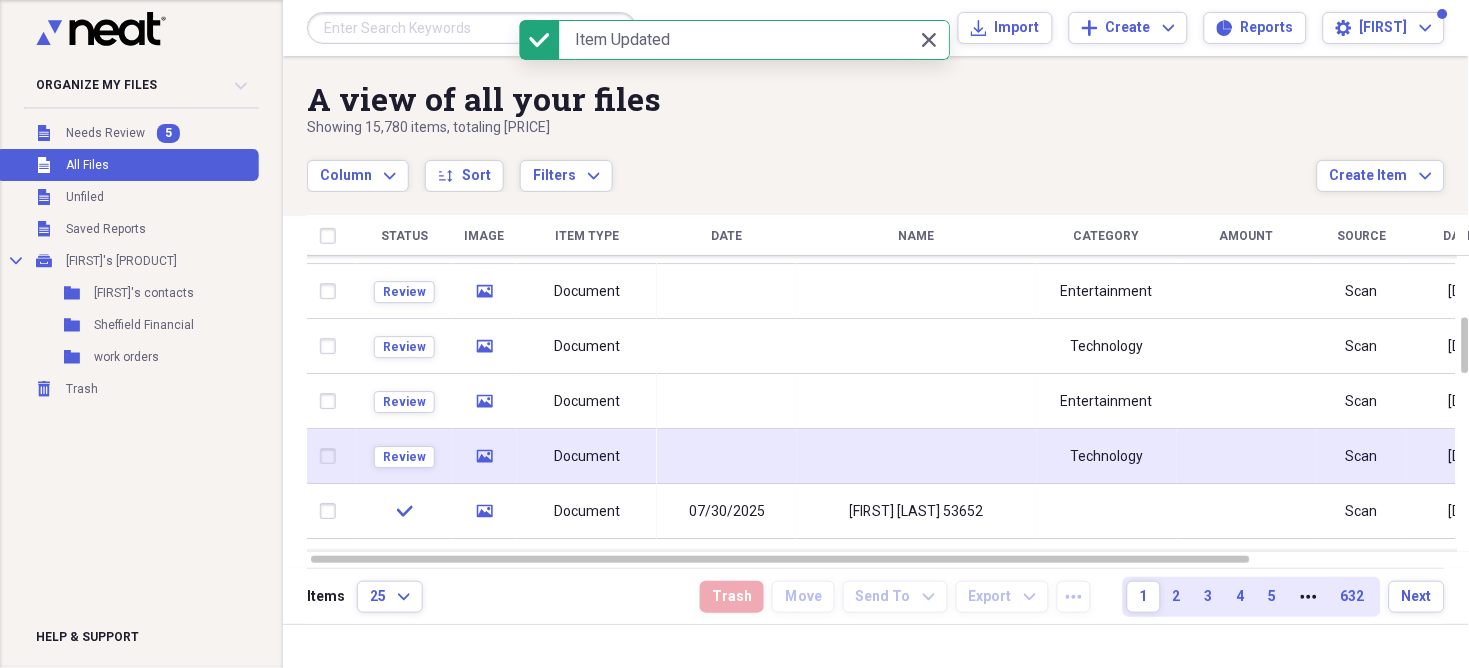 click at bounding box center (727, 456) 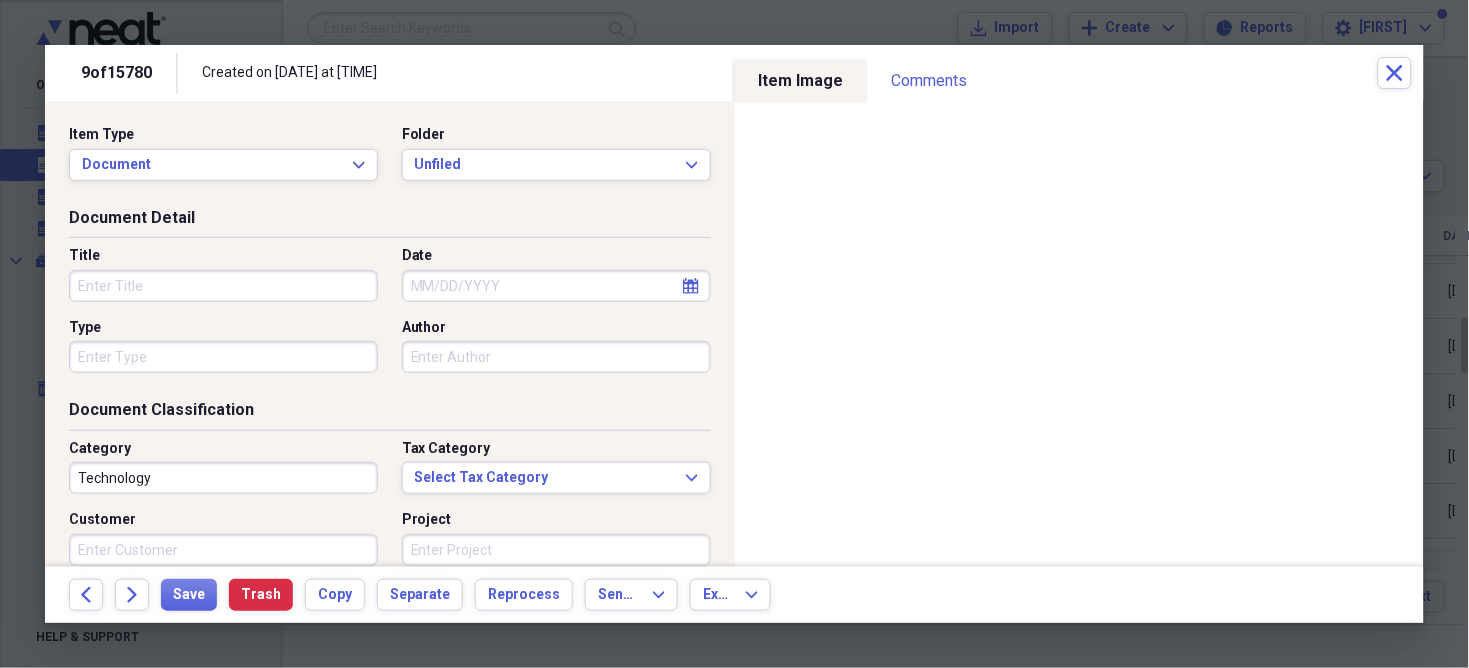 click on "Date calendar Calendar" at bounding box center [550, 274] 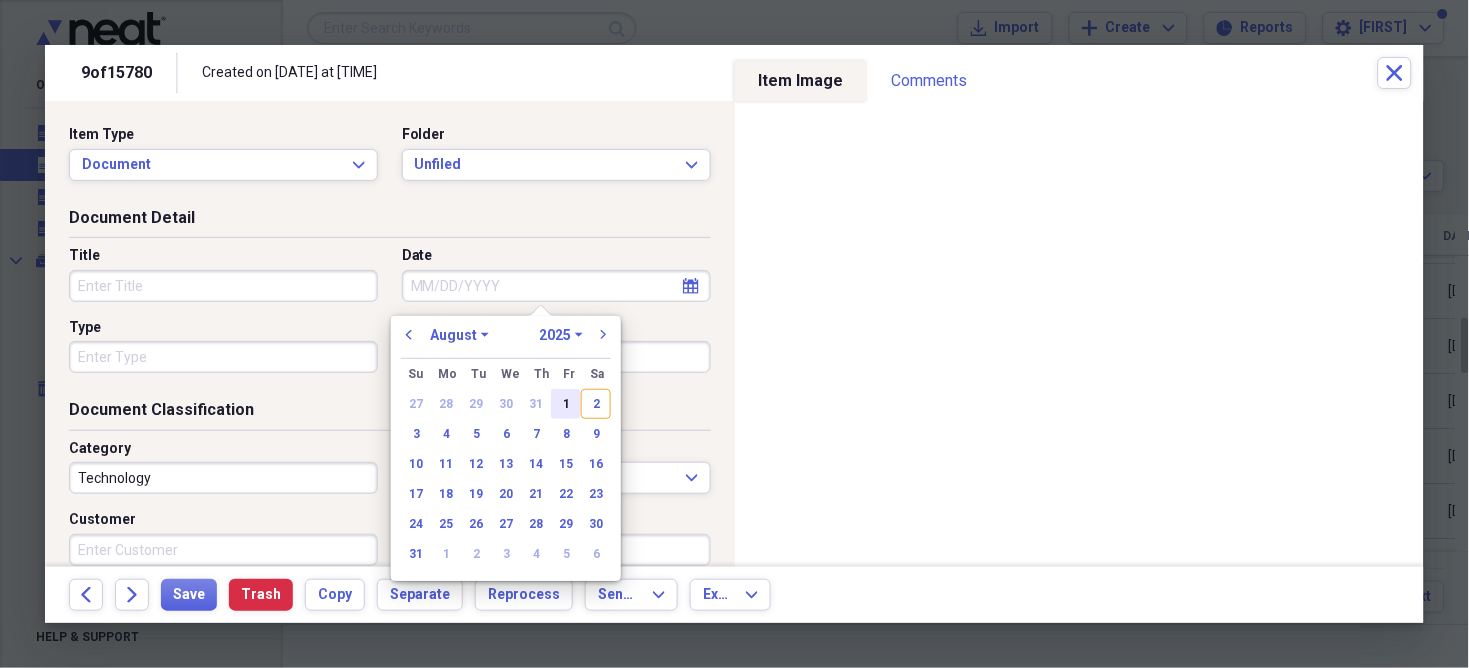 click on "1" at bounding box center [566, 404] 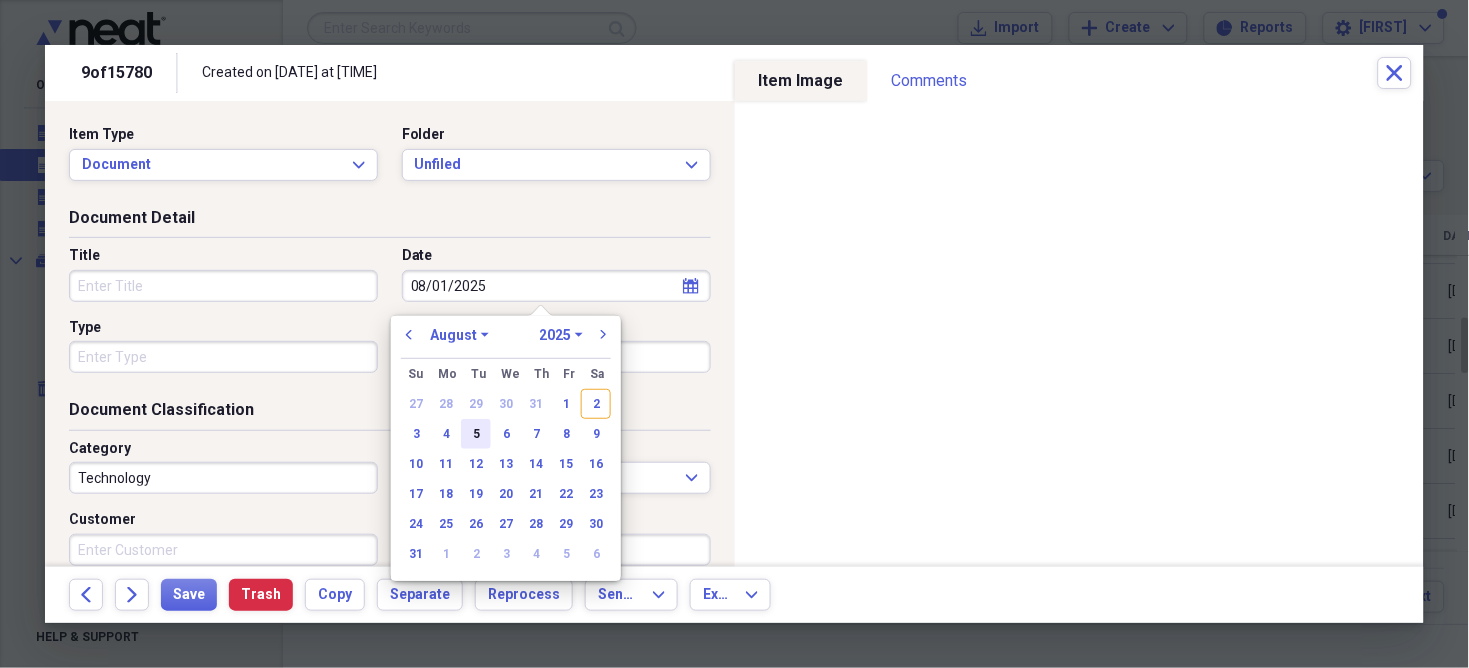 type on "08/01/2025" 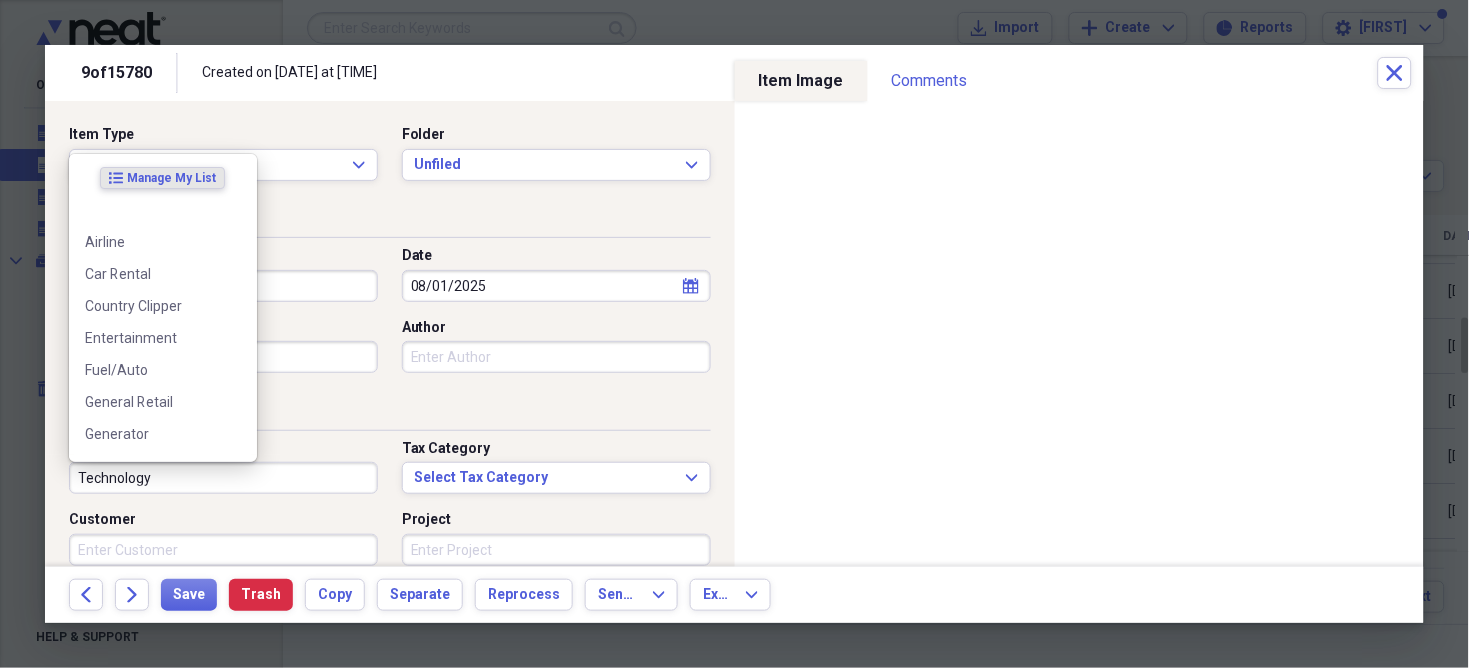 click on "Technology" at bounding box center [223, 478] 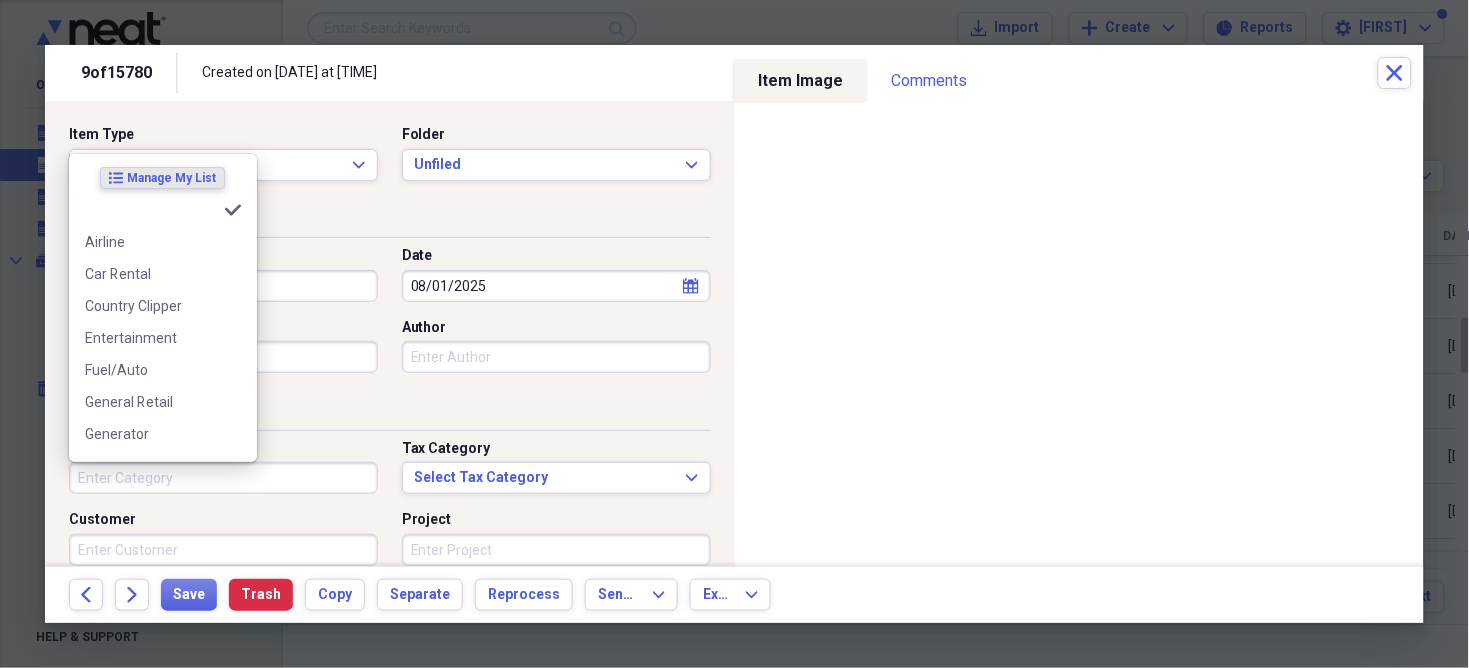 type 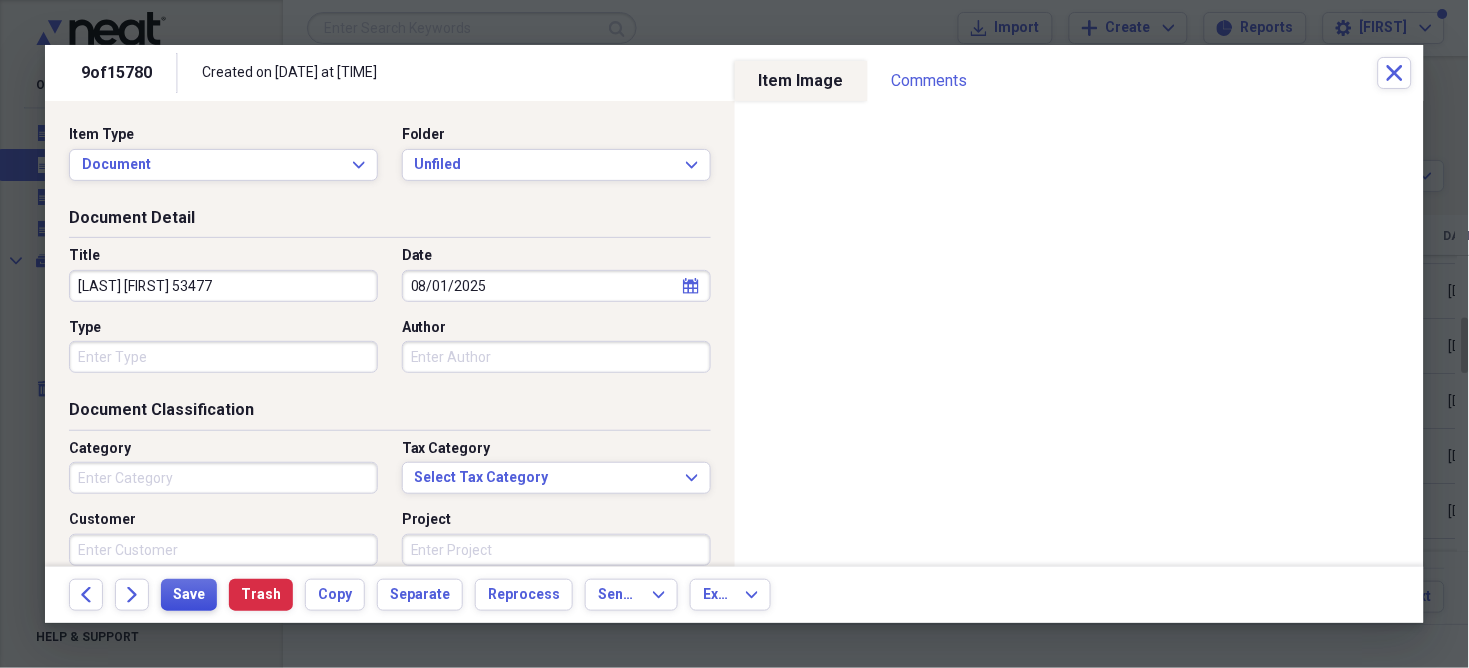 type on "[LAST] [FIRST] 53477" 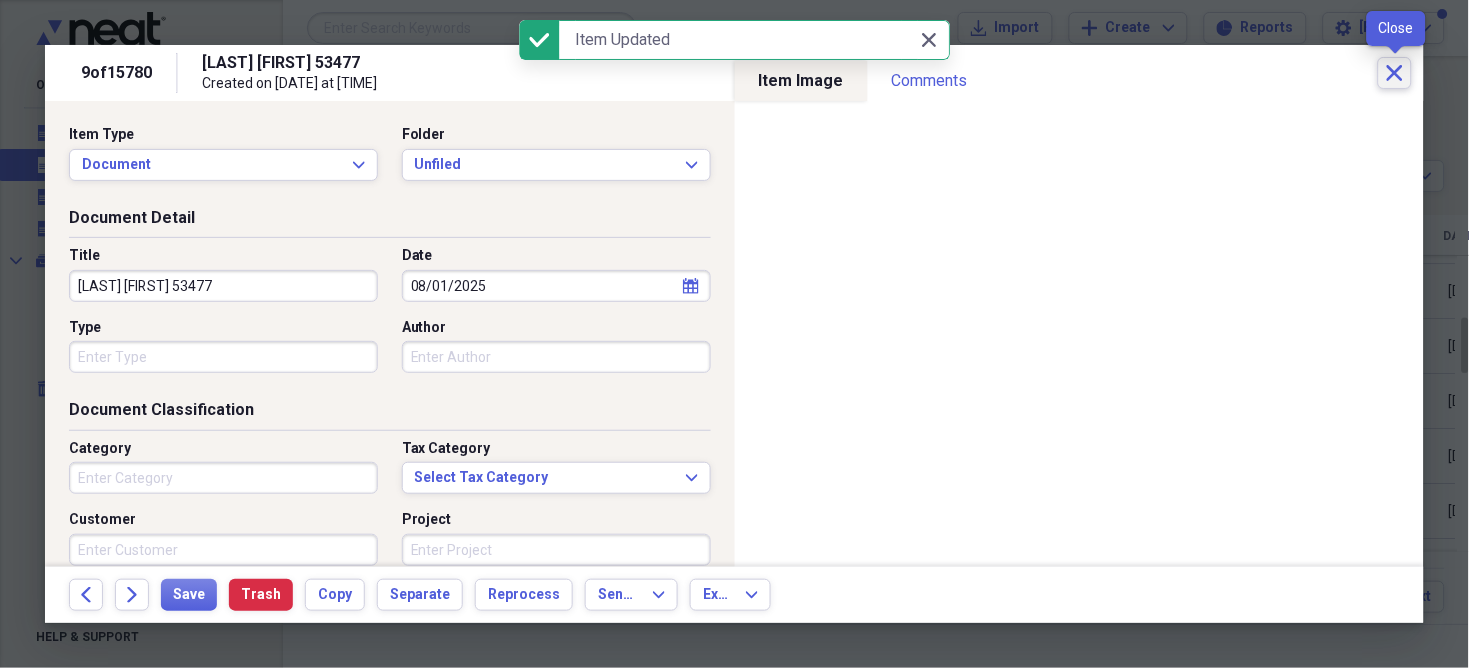 click on "Close" 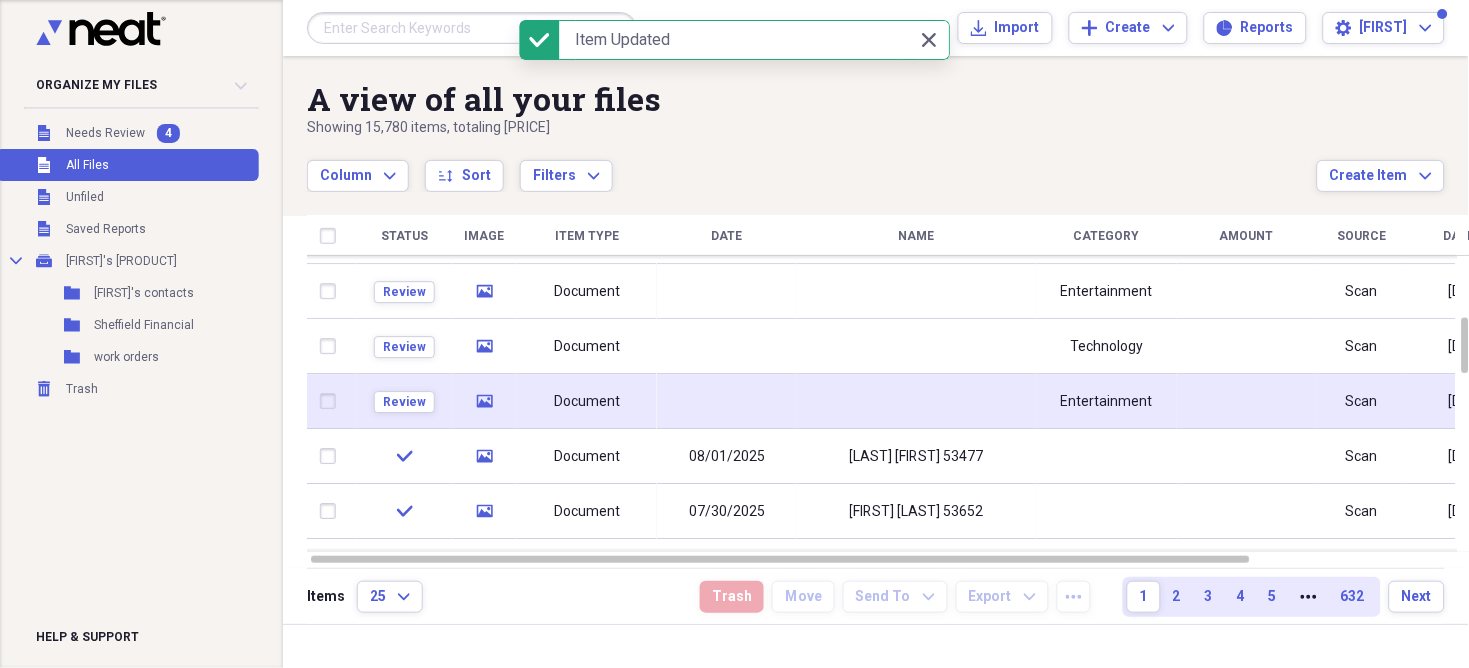 click on "Document" at bounding box center [587, 402] 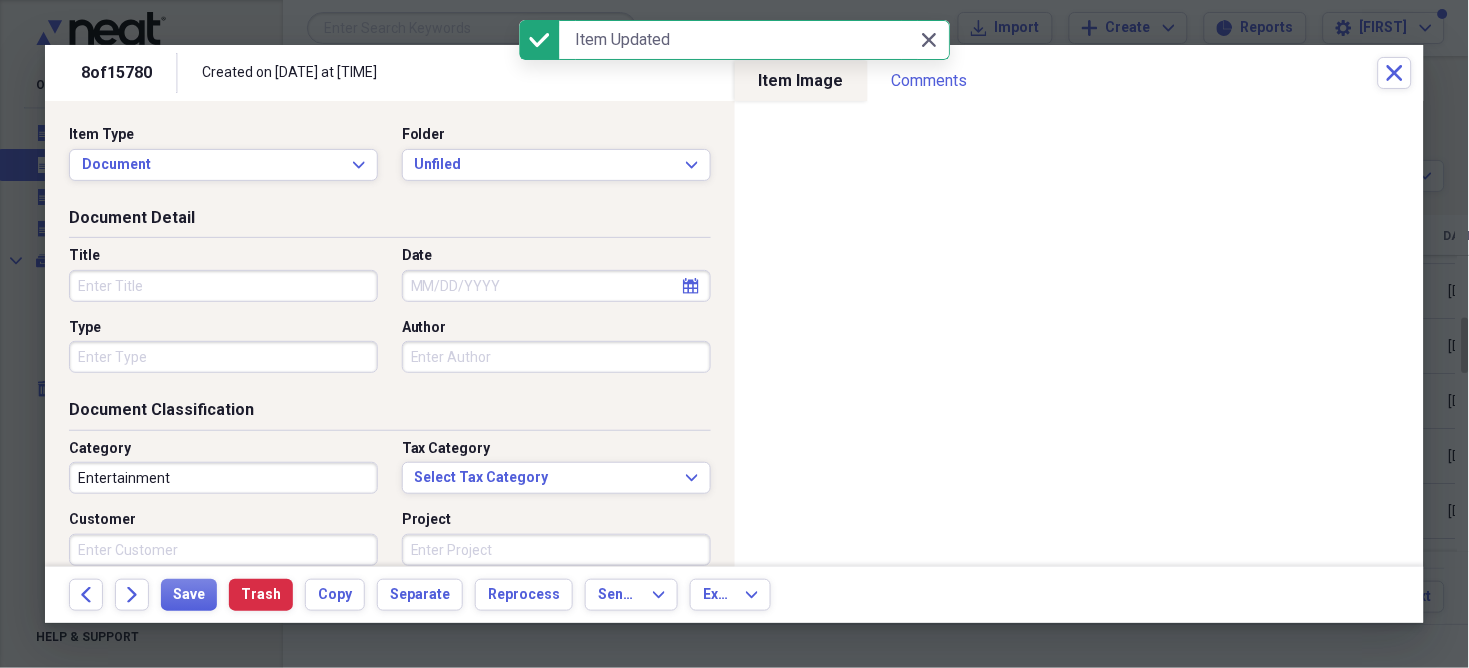 click on "Date" at bounding box center (556, 286) 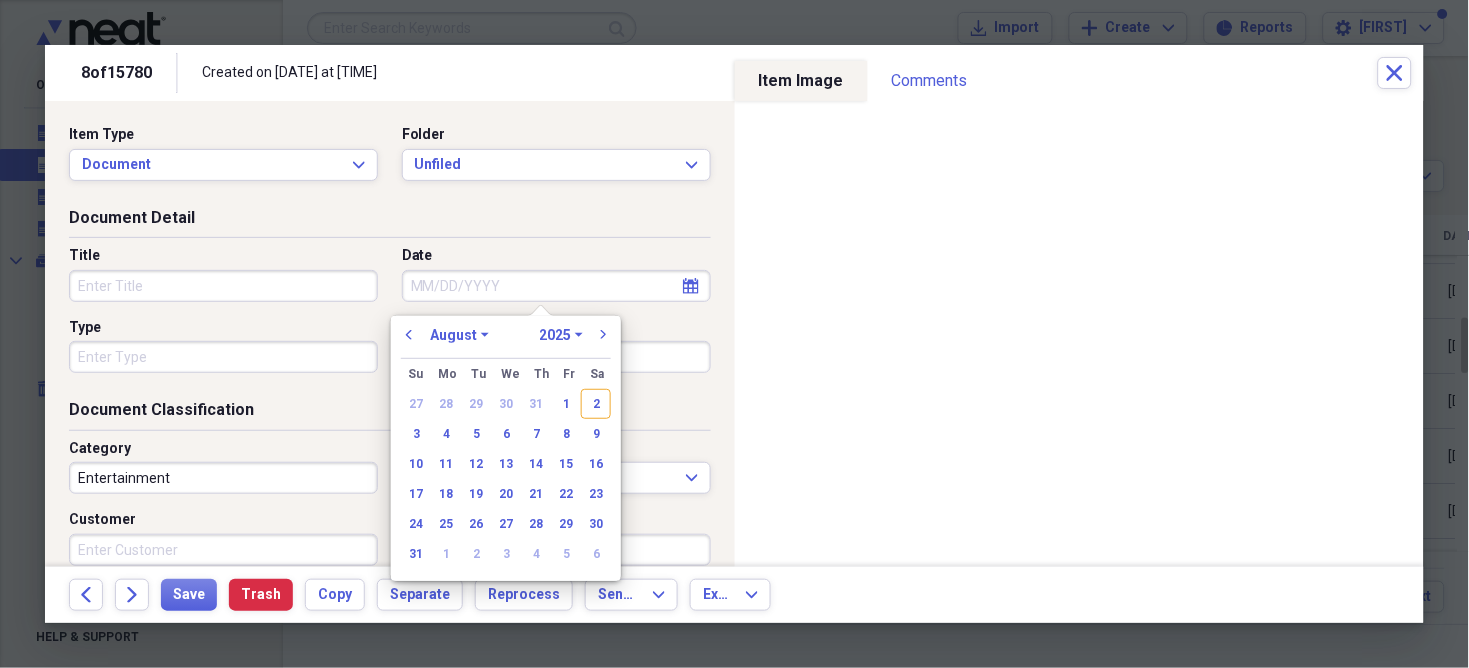 drag, startPoint x: 572, startPoint y: 407, endPoint x: 300, endPoint y: 424, distance: 272.53073 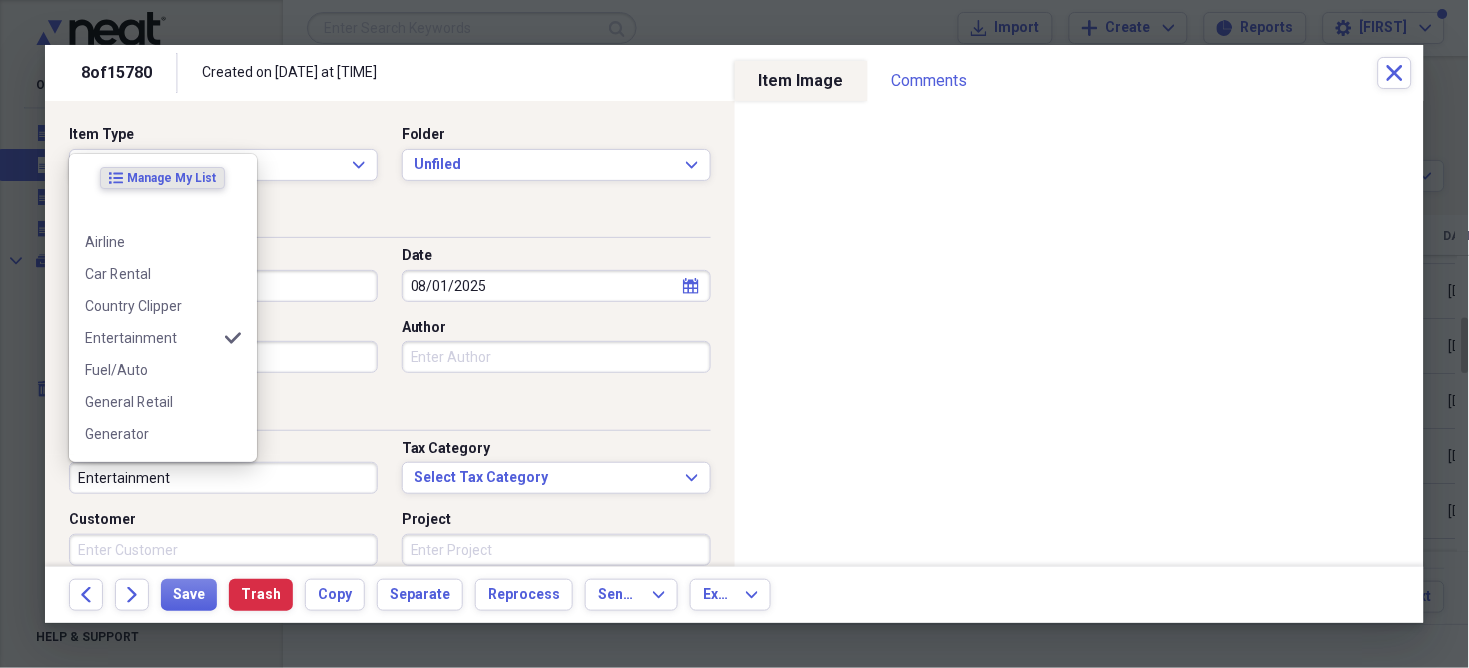 click on "Entertainment" at bounding box center [223, 478] 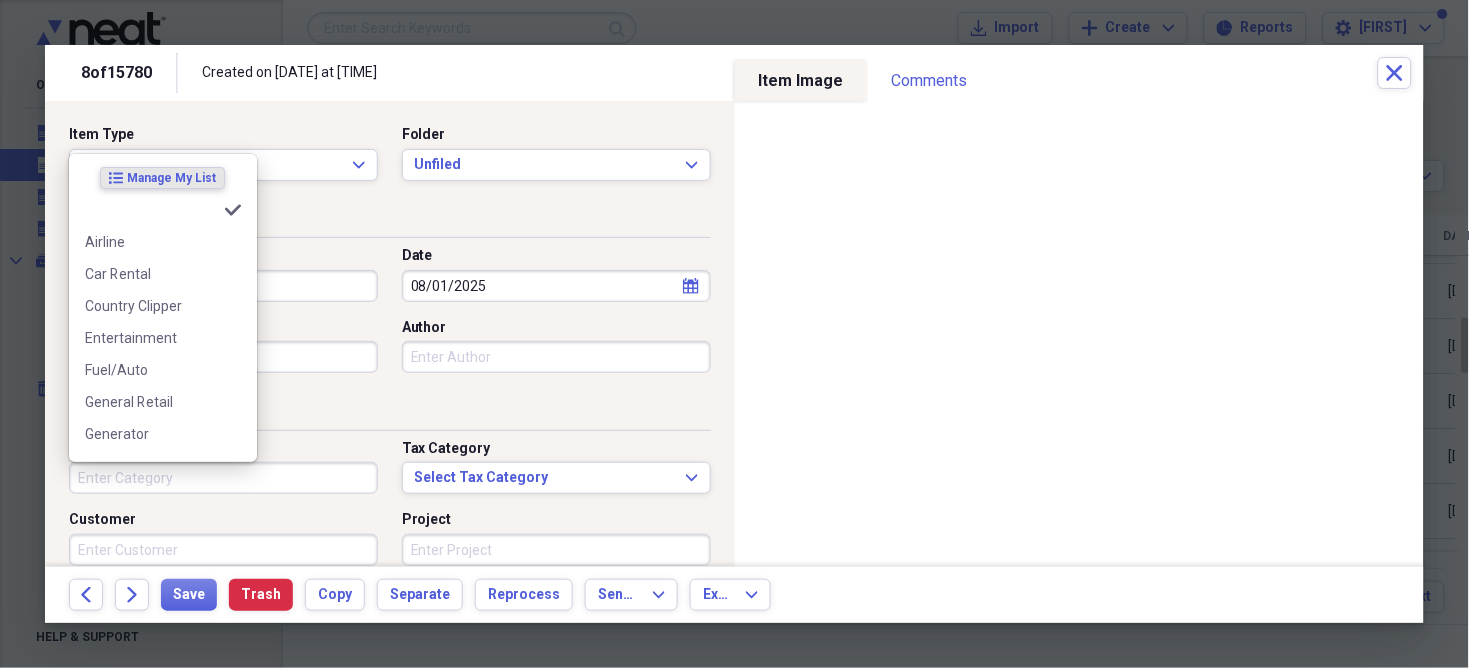 type 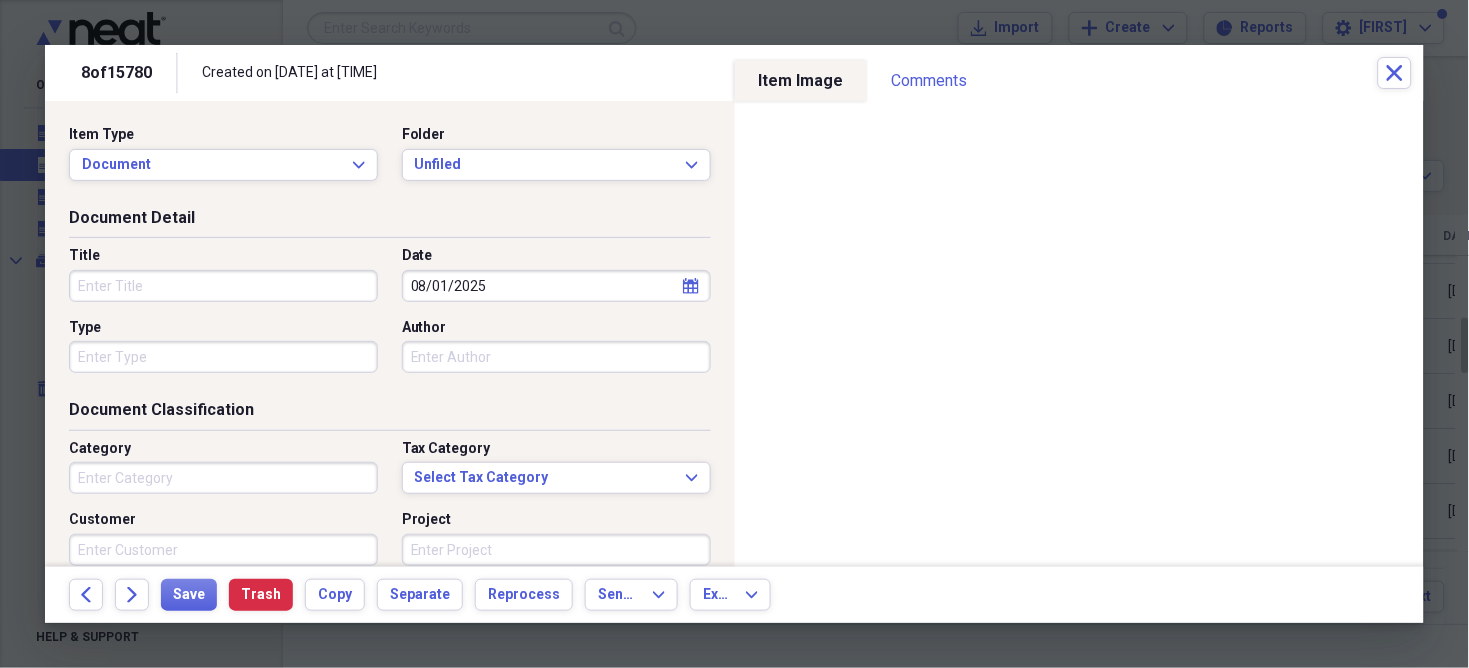 click on "Title" at bounding box center (223, 286) 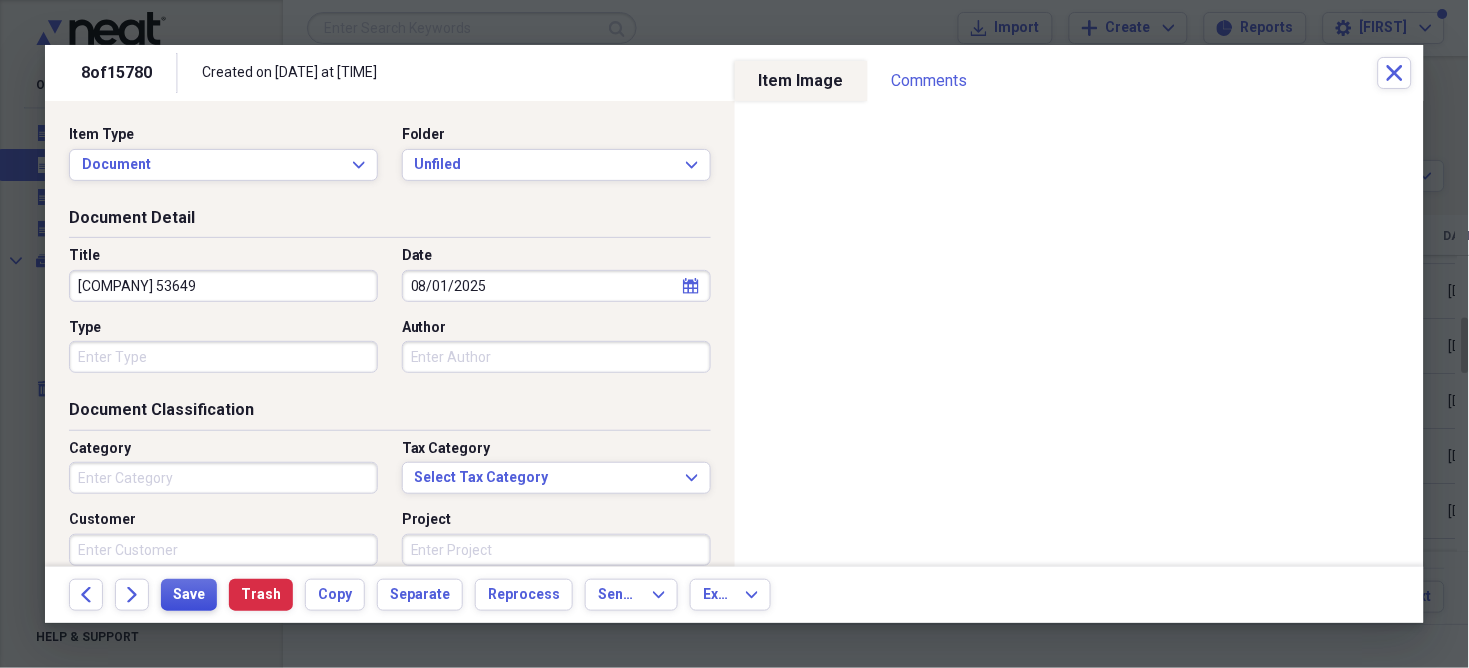 type on "[COMPANY] 53649" 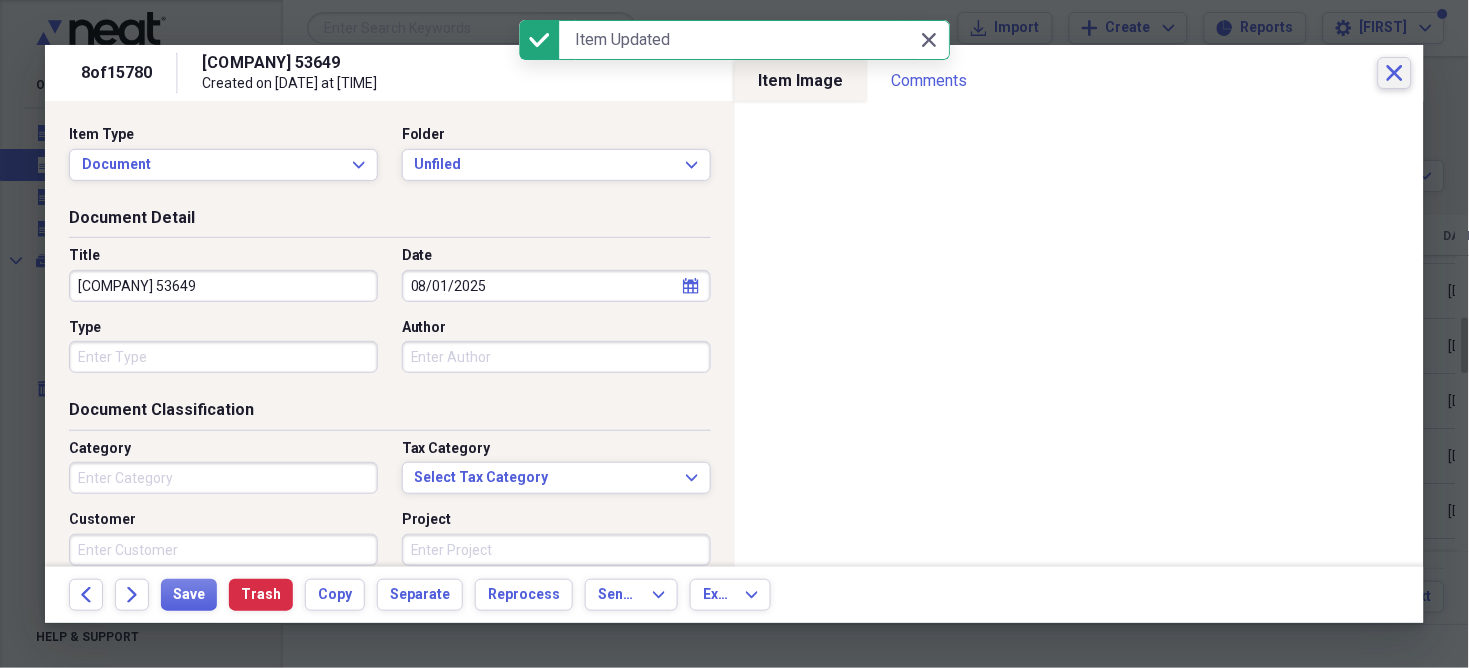click on "Close" at bounding box center [1395, 73] 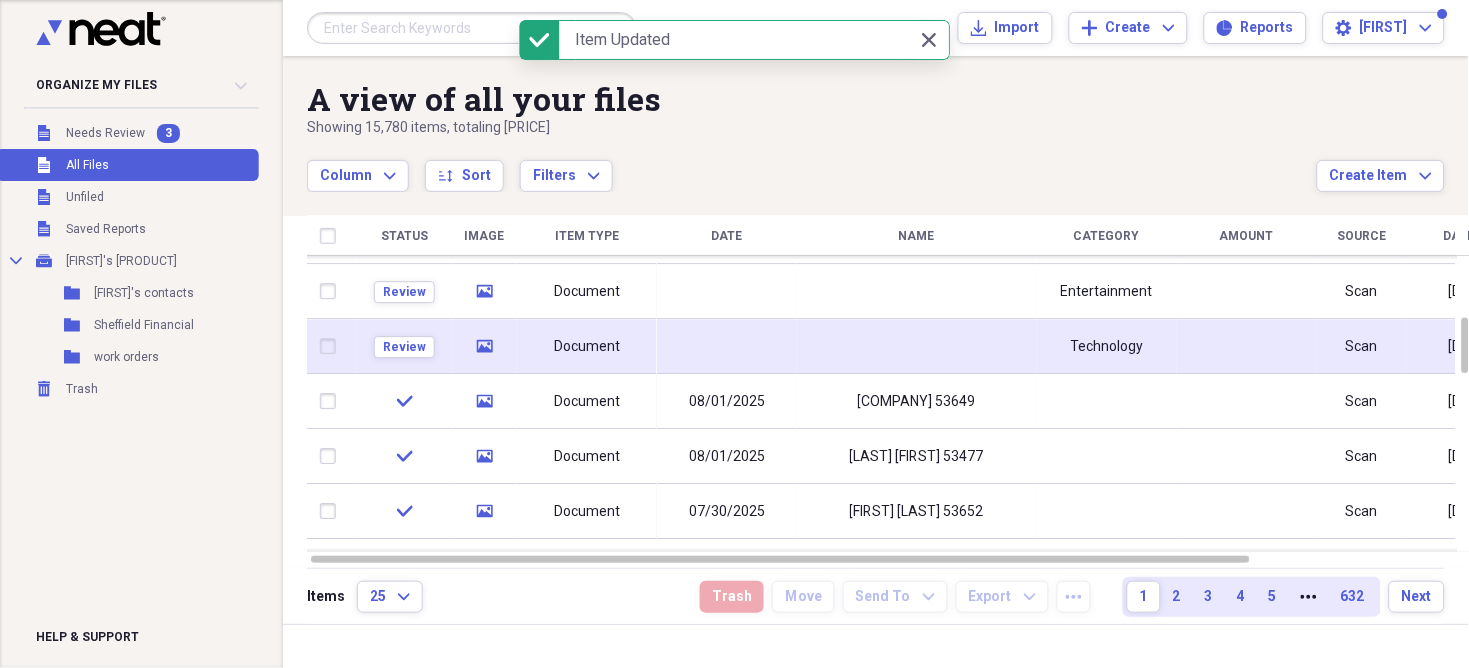 click on "Document" at bounding box center [587, 347] 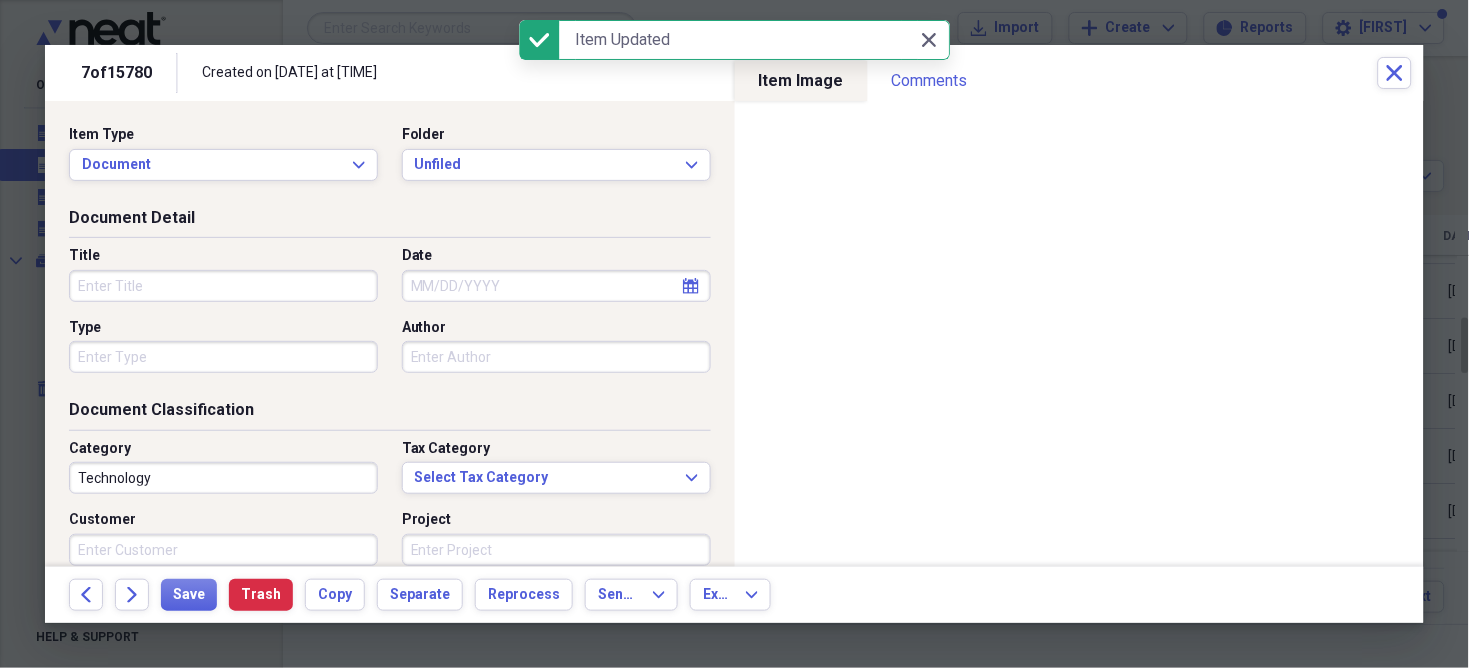 click on "Date" at bounding box center (556, 286) 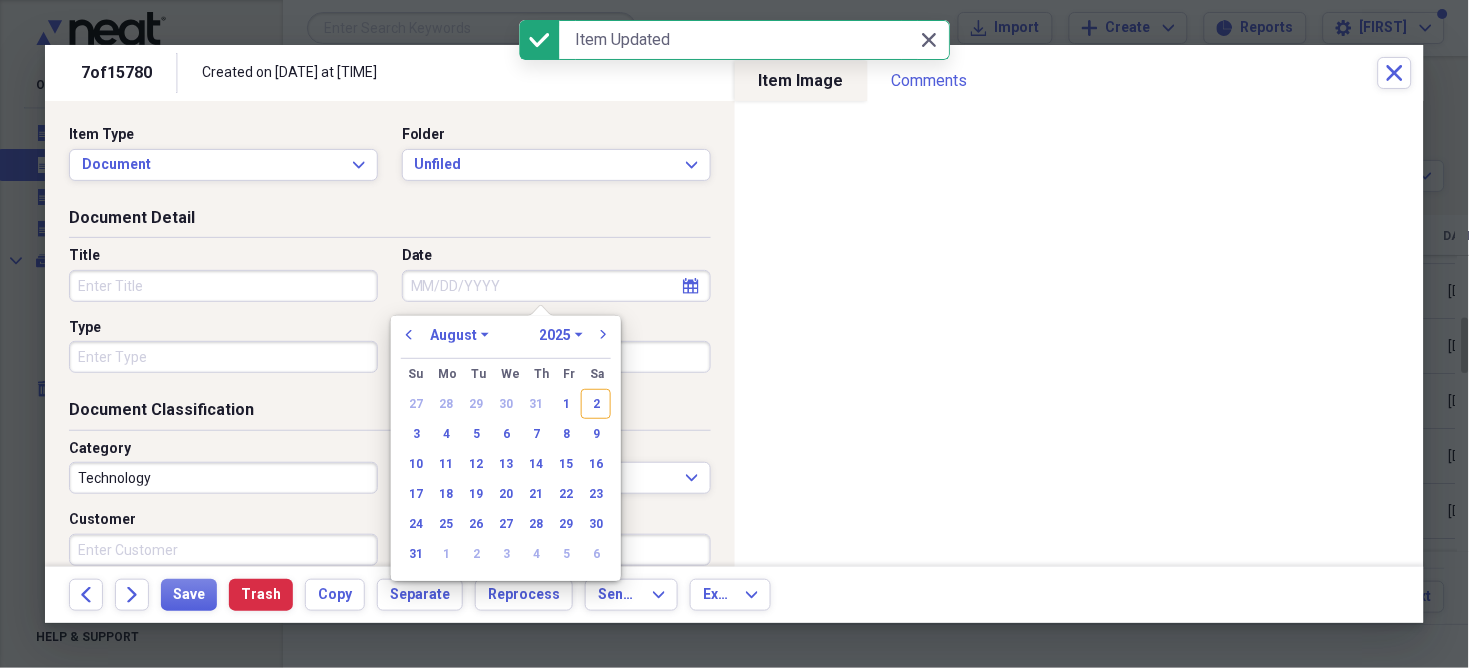 click on "1" at bounding box center (566, 404) 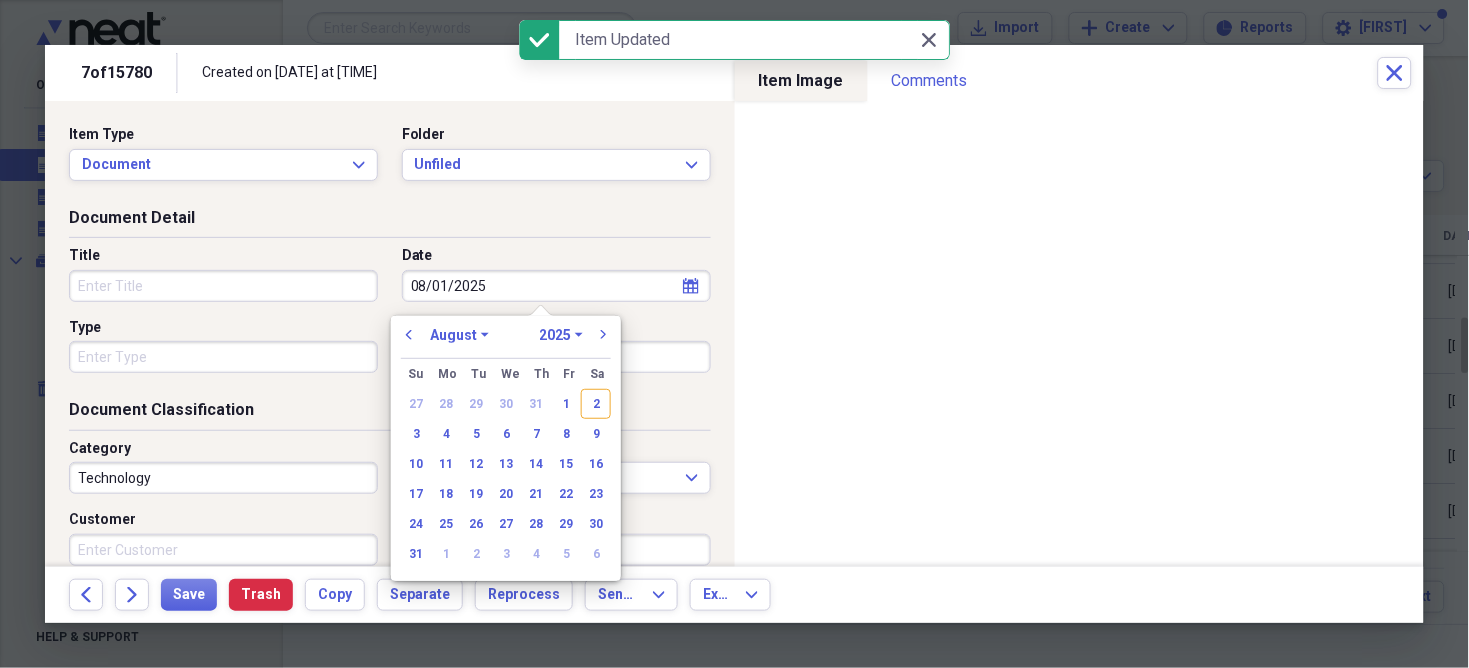 type on "08/01/2025" 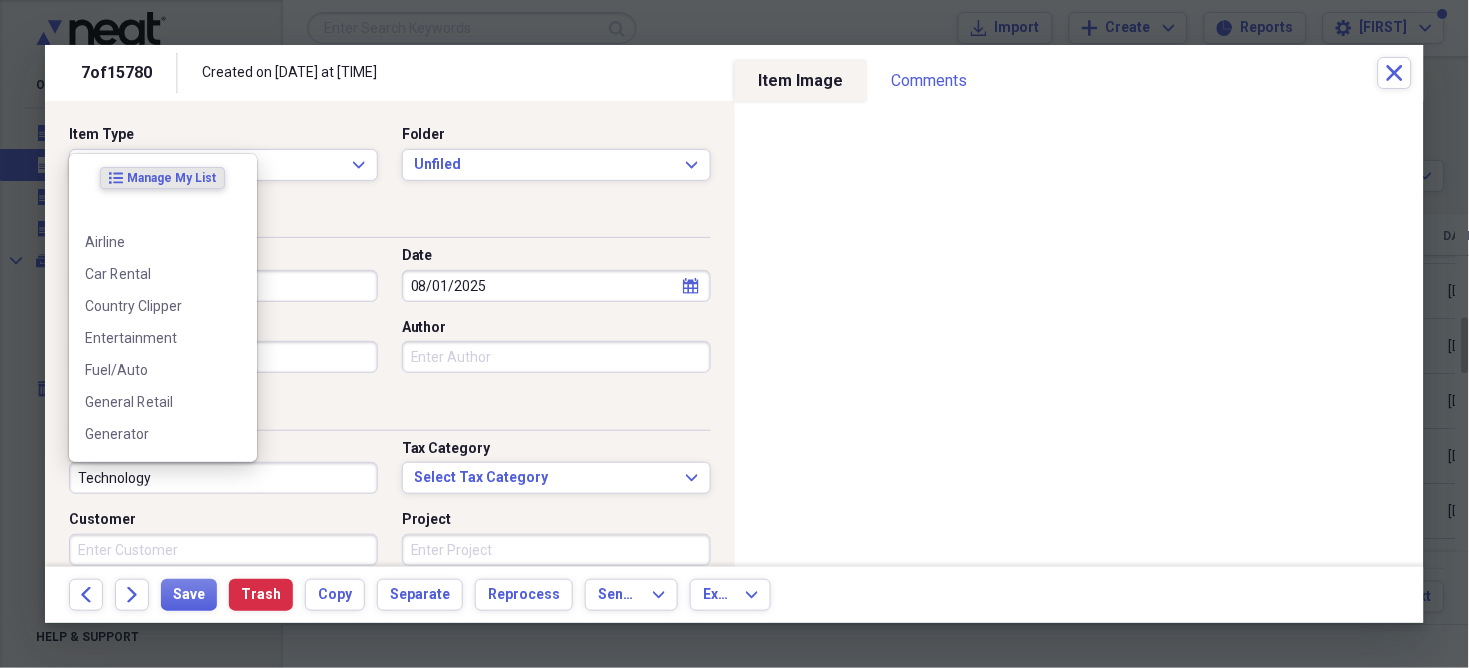 click on "Technology" at bounding box center [223, 478] 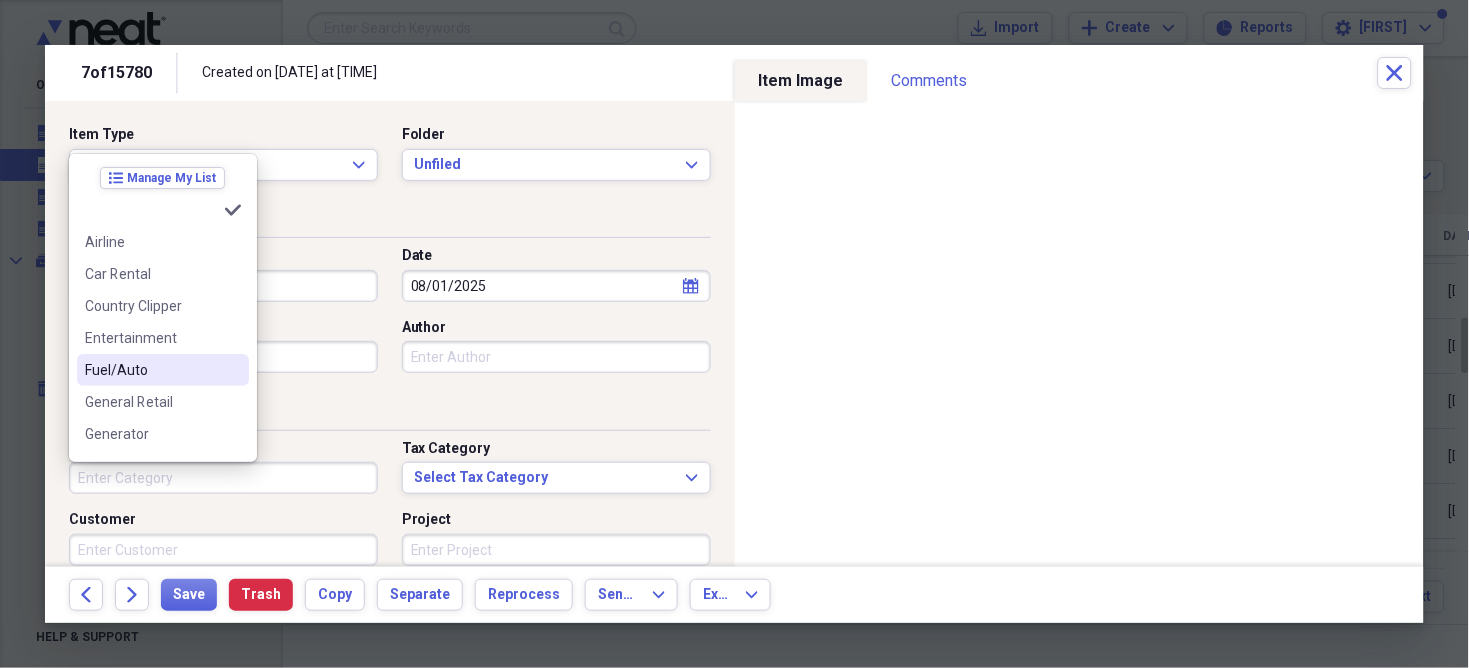 type 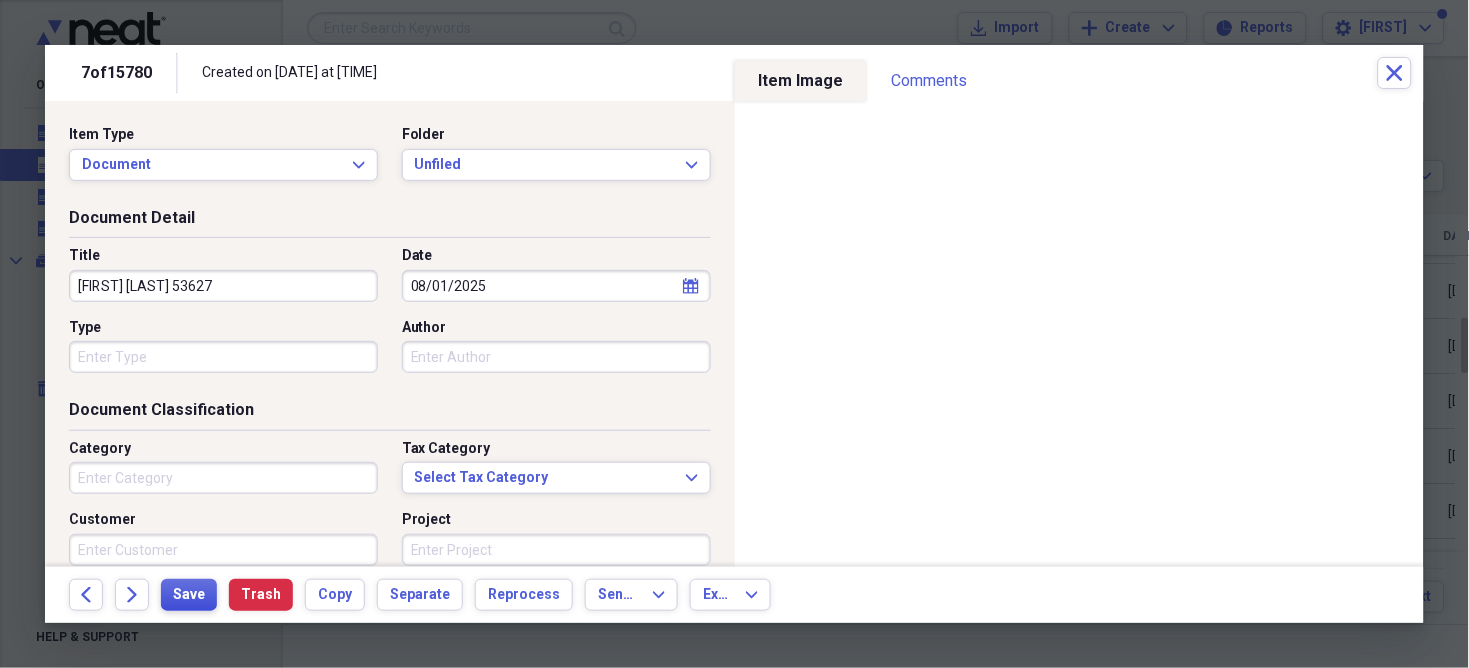 type on "[FIRST] [LAST] 53627" 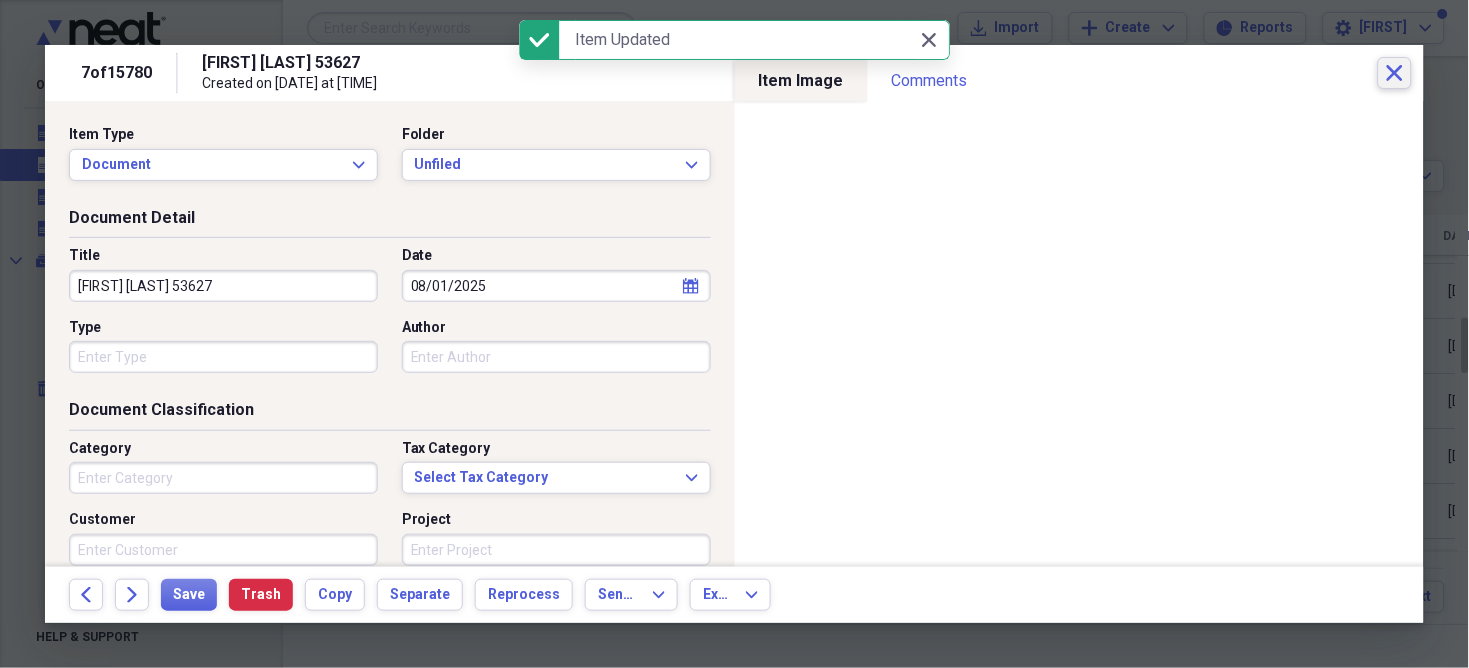 click 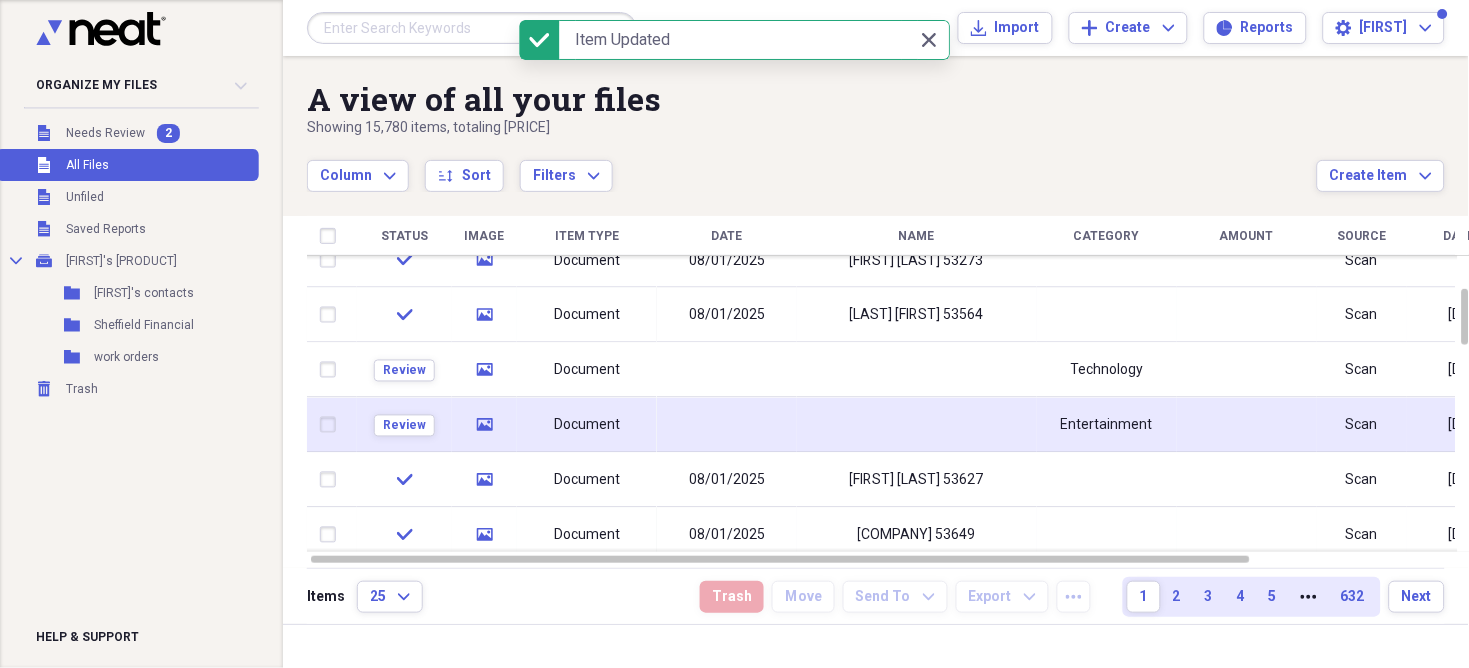 click at bounding box center (727, 425) 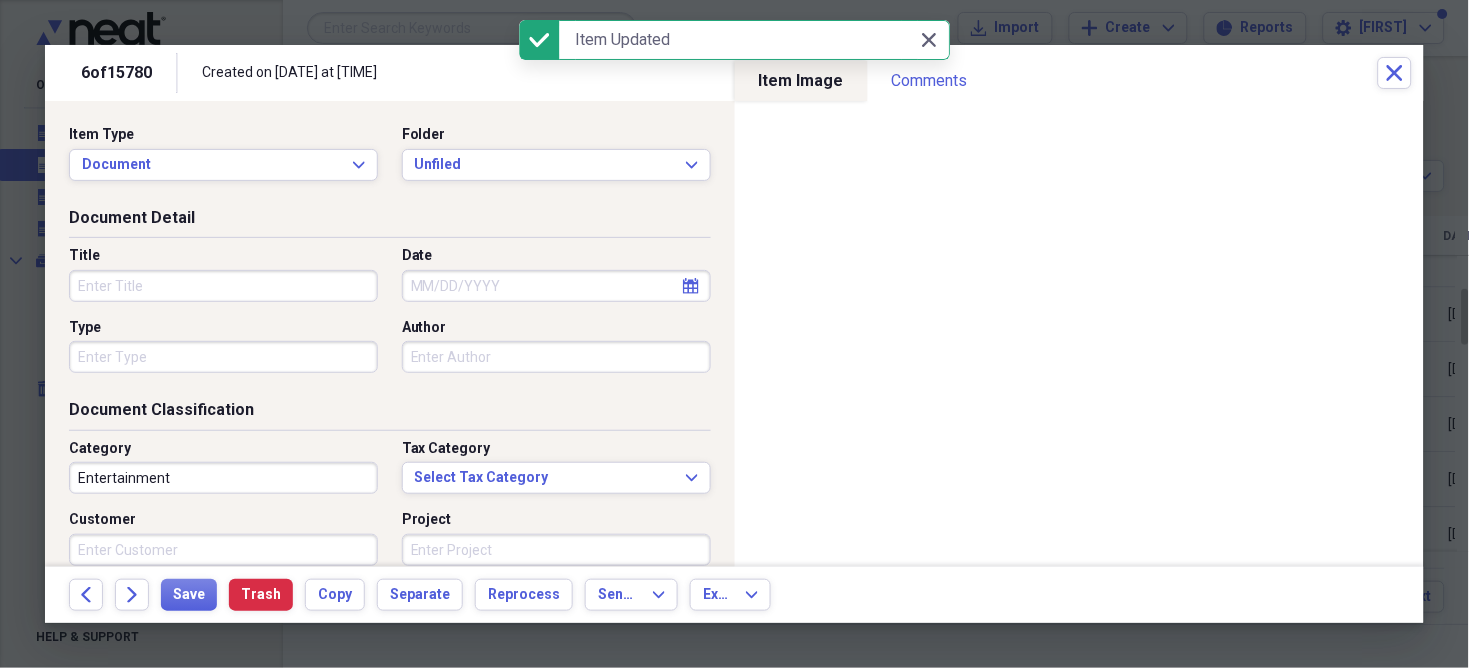 click on "Date" at bounding box center (556, 286) 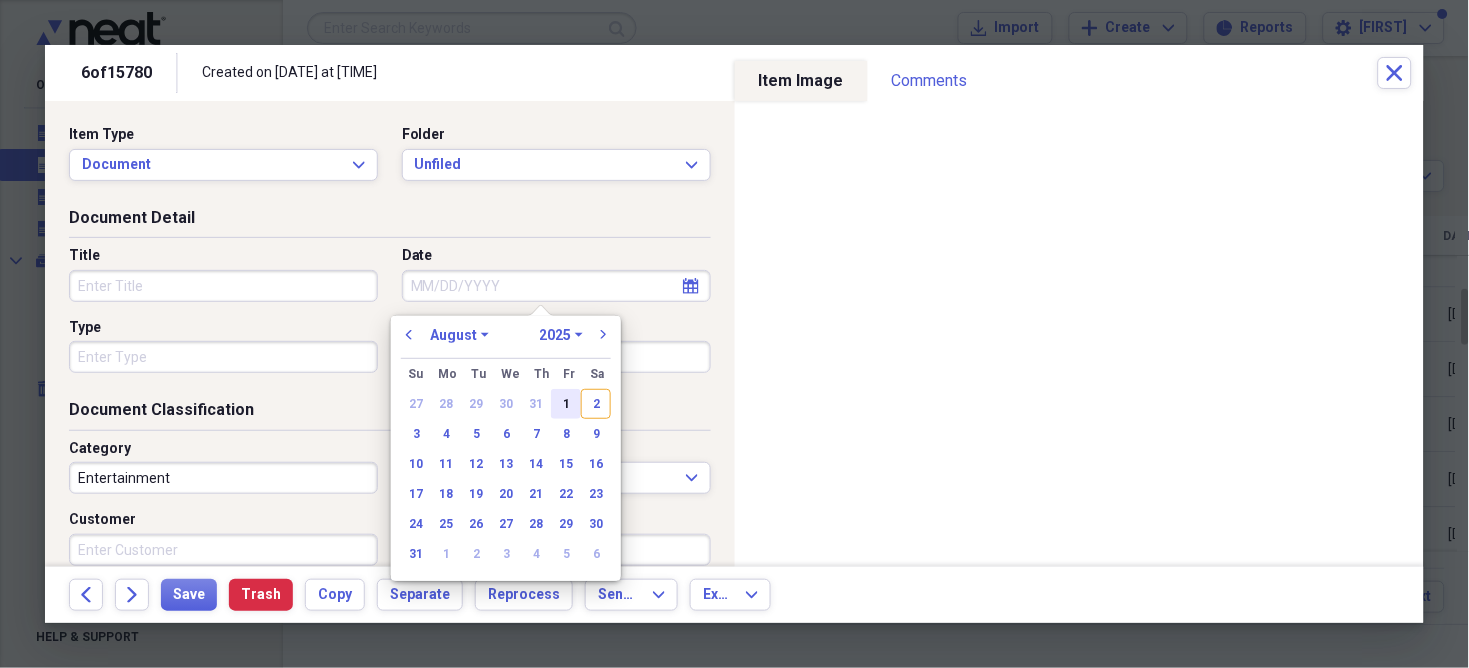 click on "1" at bounding box center [566, 404] 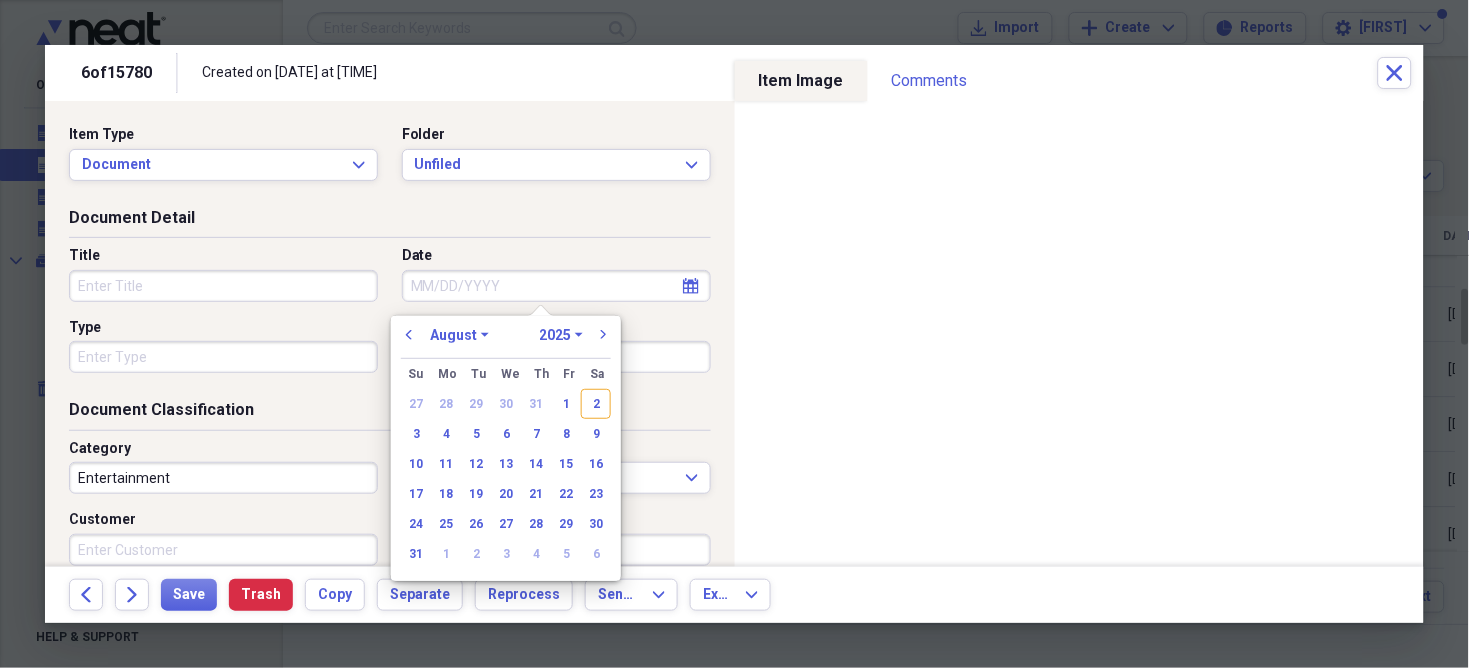 type on "08/01/2025" 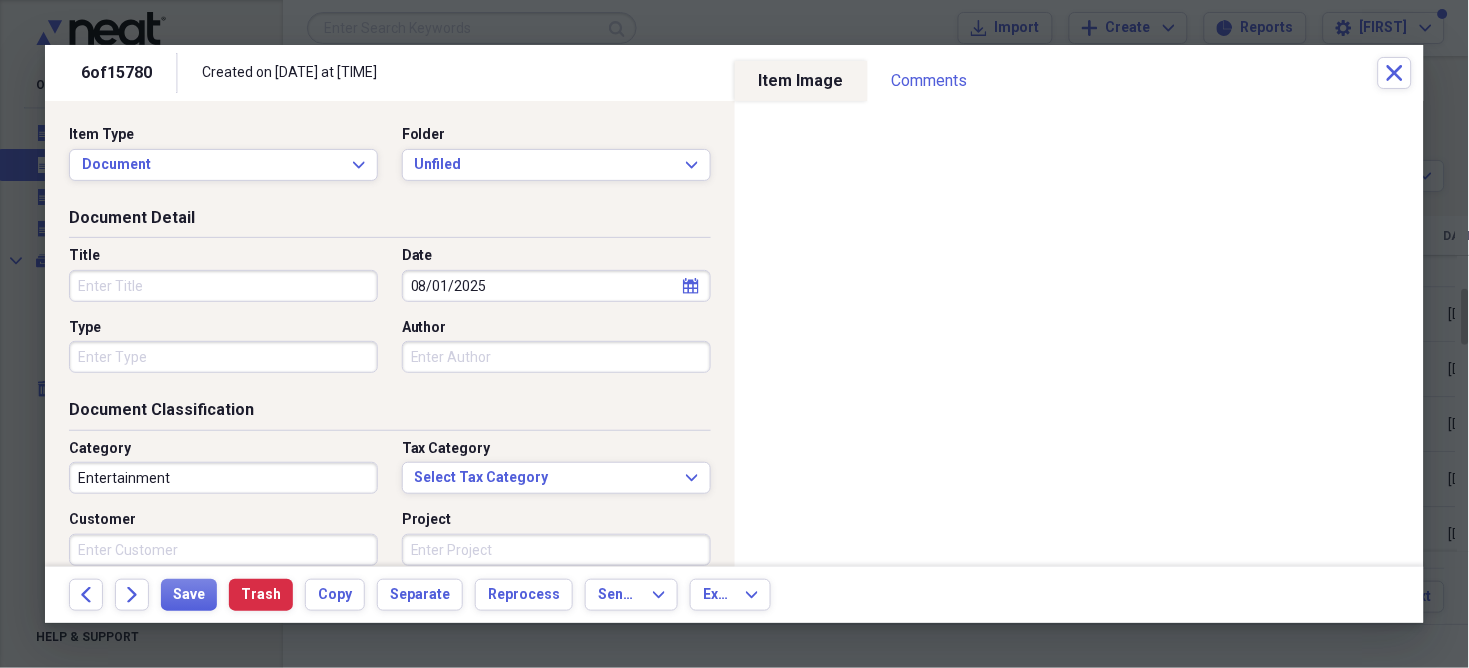 click on "Entertainment" at bounding box center [223, 478] 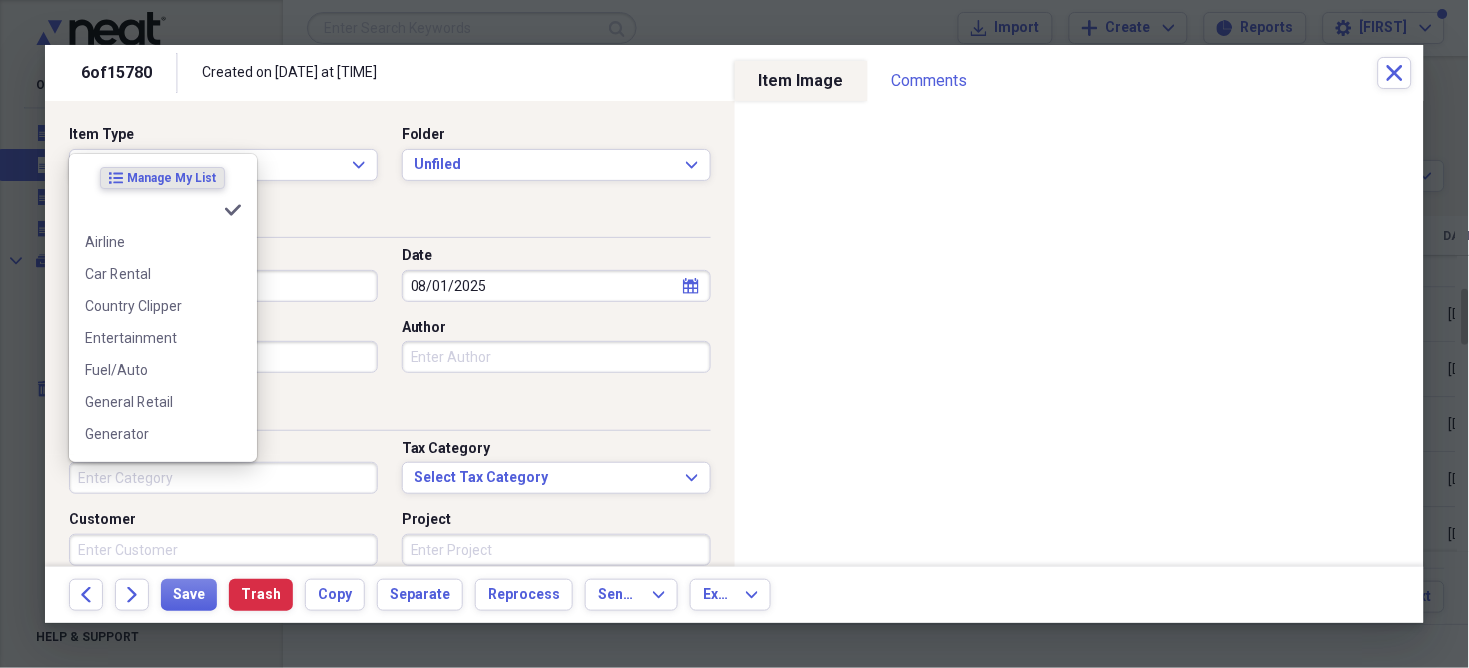 type 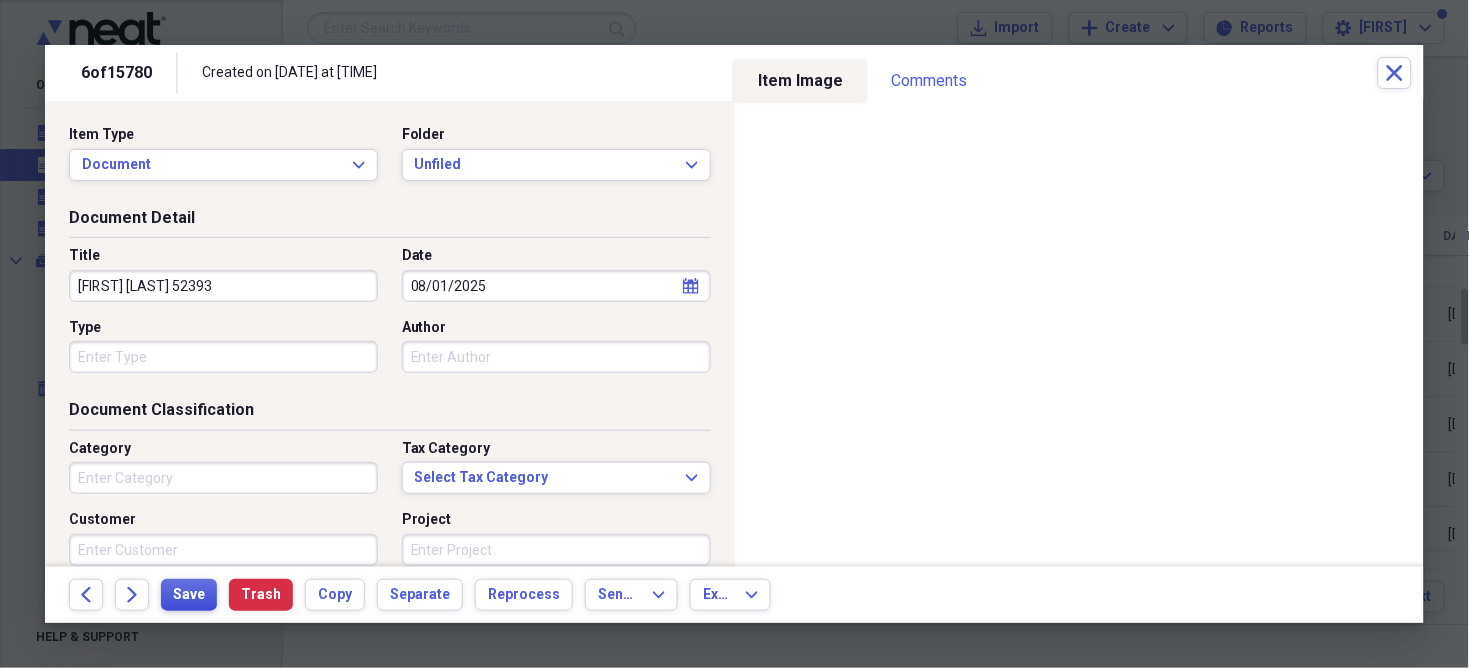 type on "[FIRST] [LAST] 52393" 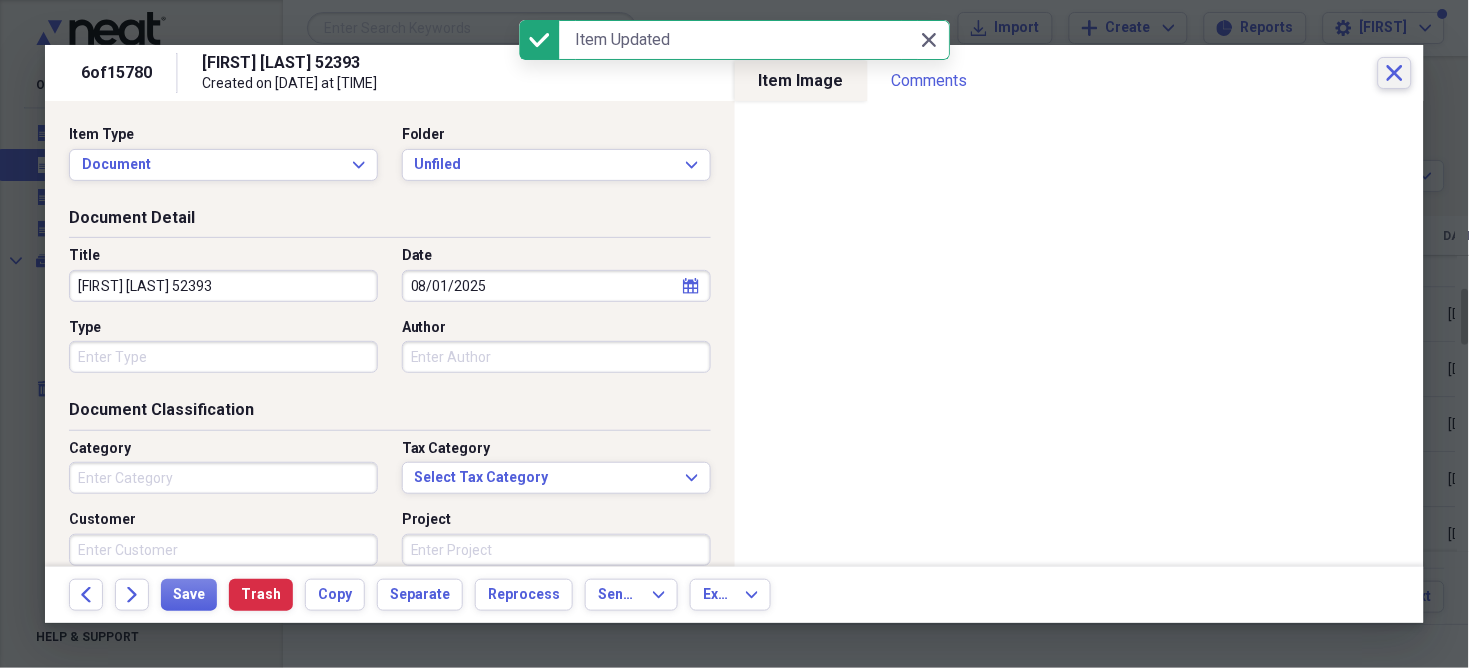 click on "Close" at bounding box center (1395, 73) 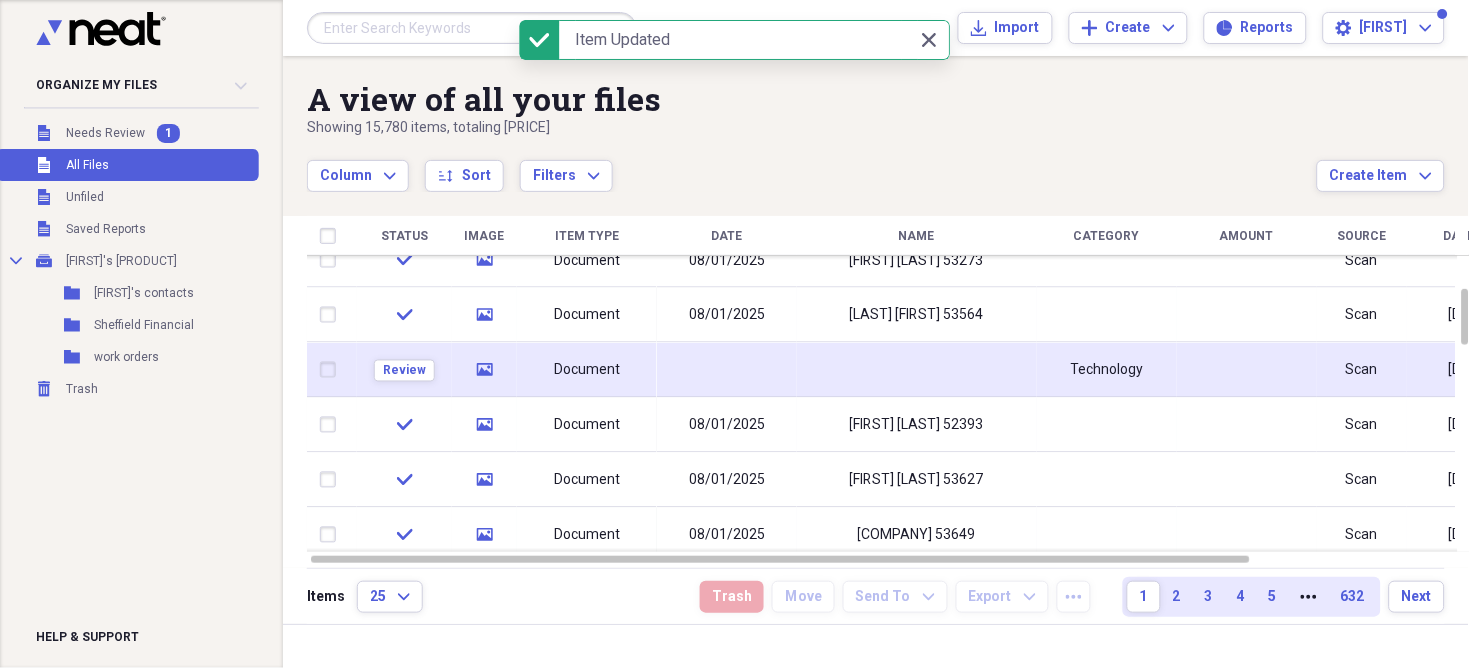 click on "Document" at bounding box center [587, 370] 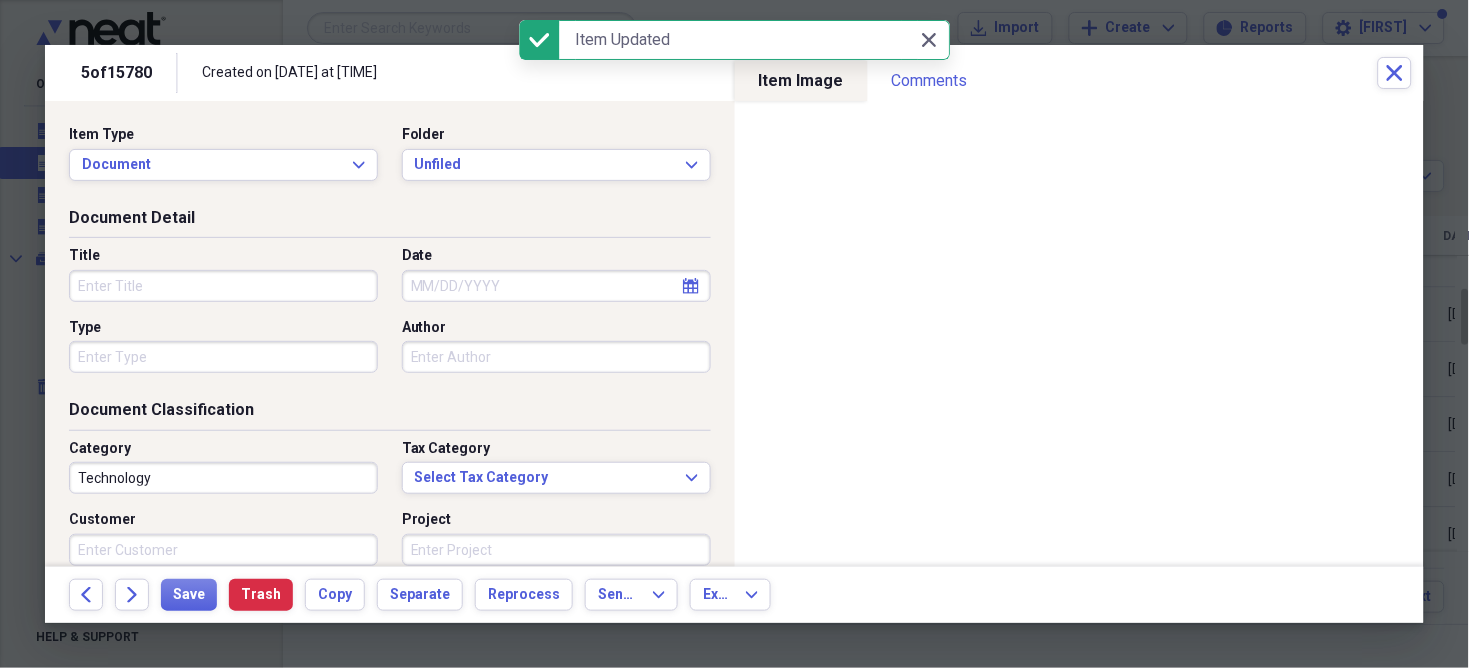 select on "7" 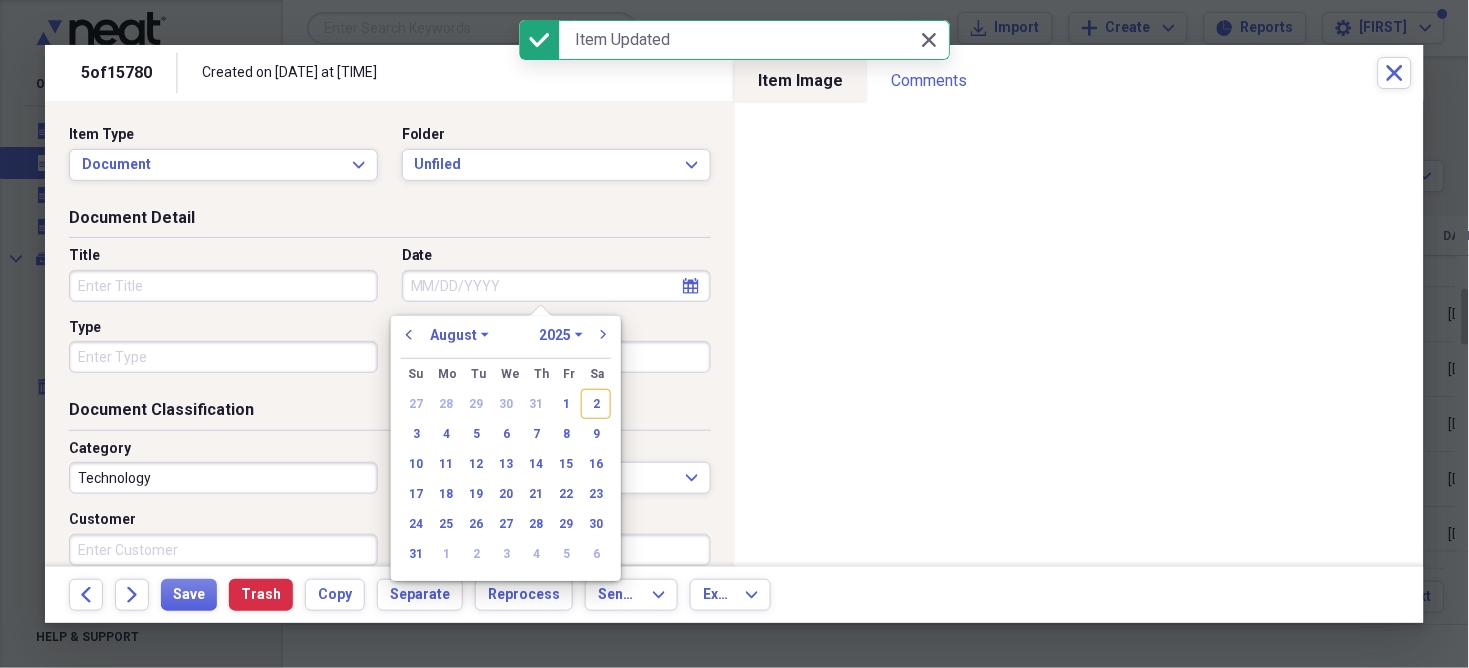 click on "Date" at bounding box center (556, 286) 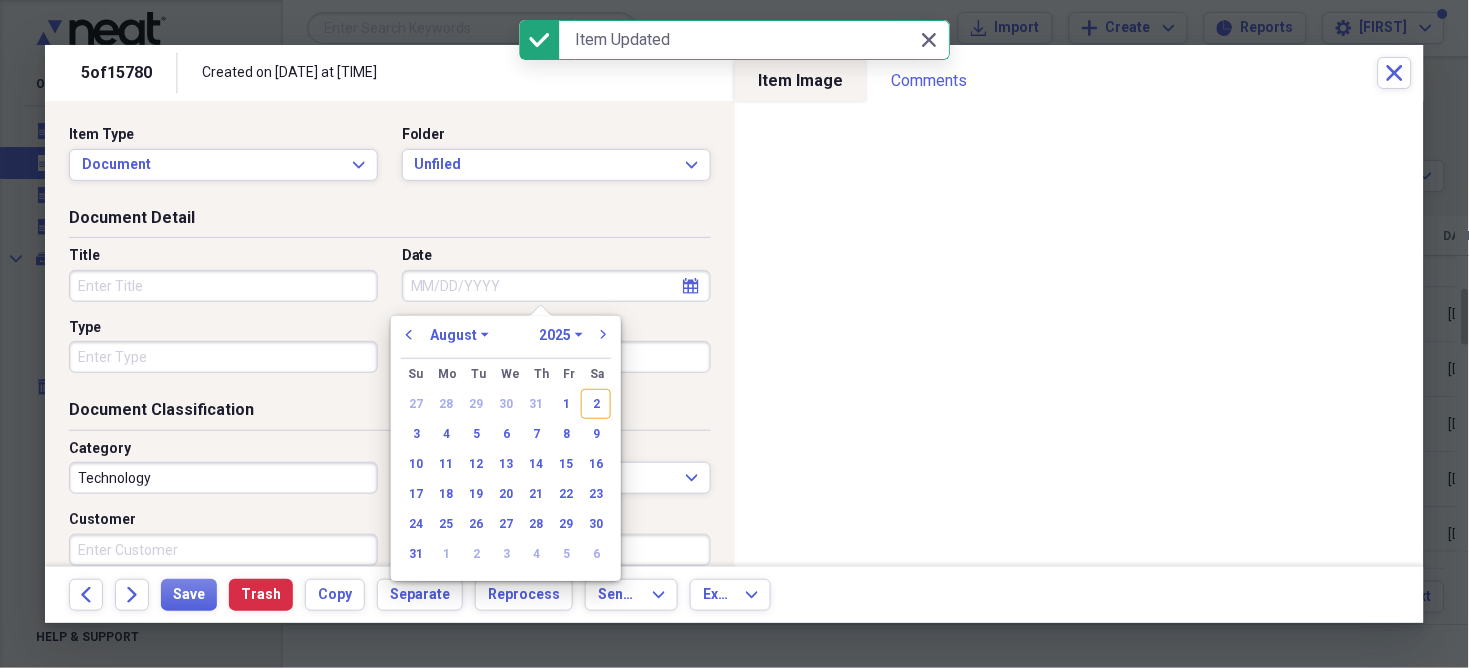 click on "1" at bounding box center (566, 404) 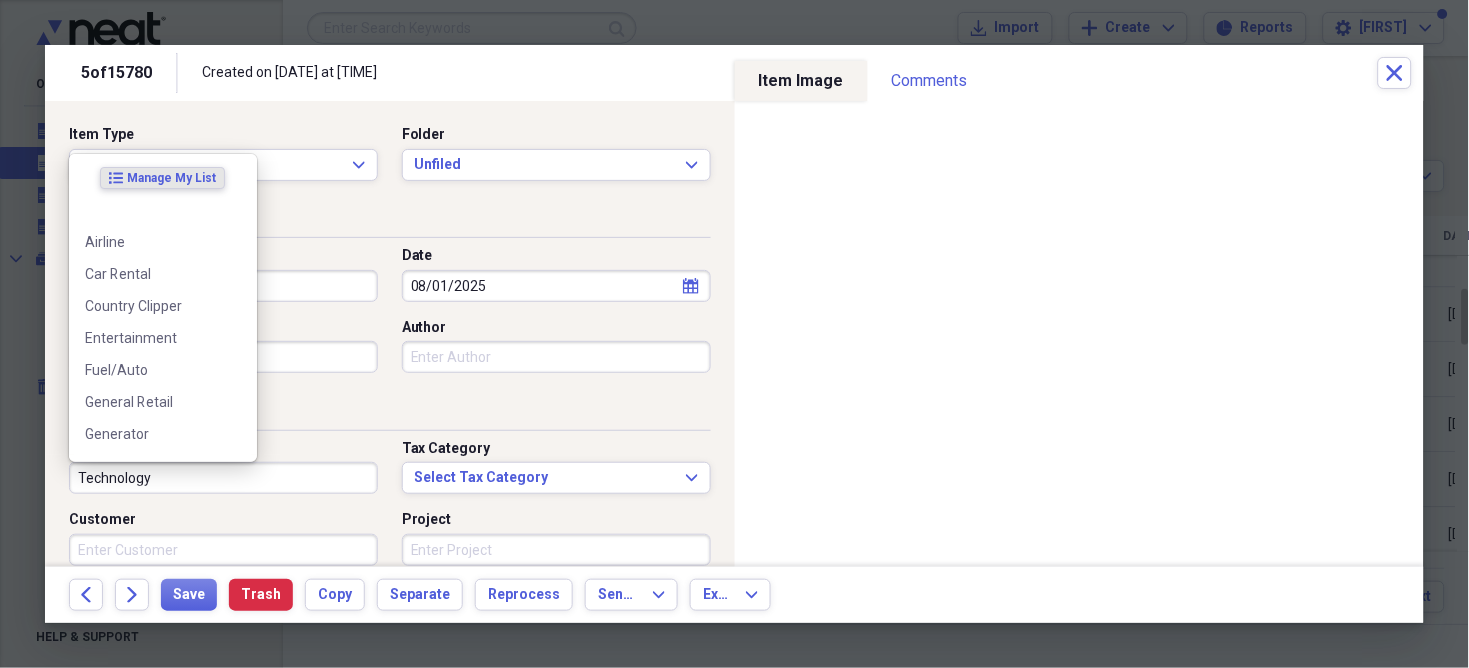 click on "Technology" at bounding box center (223, 478) 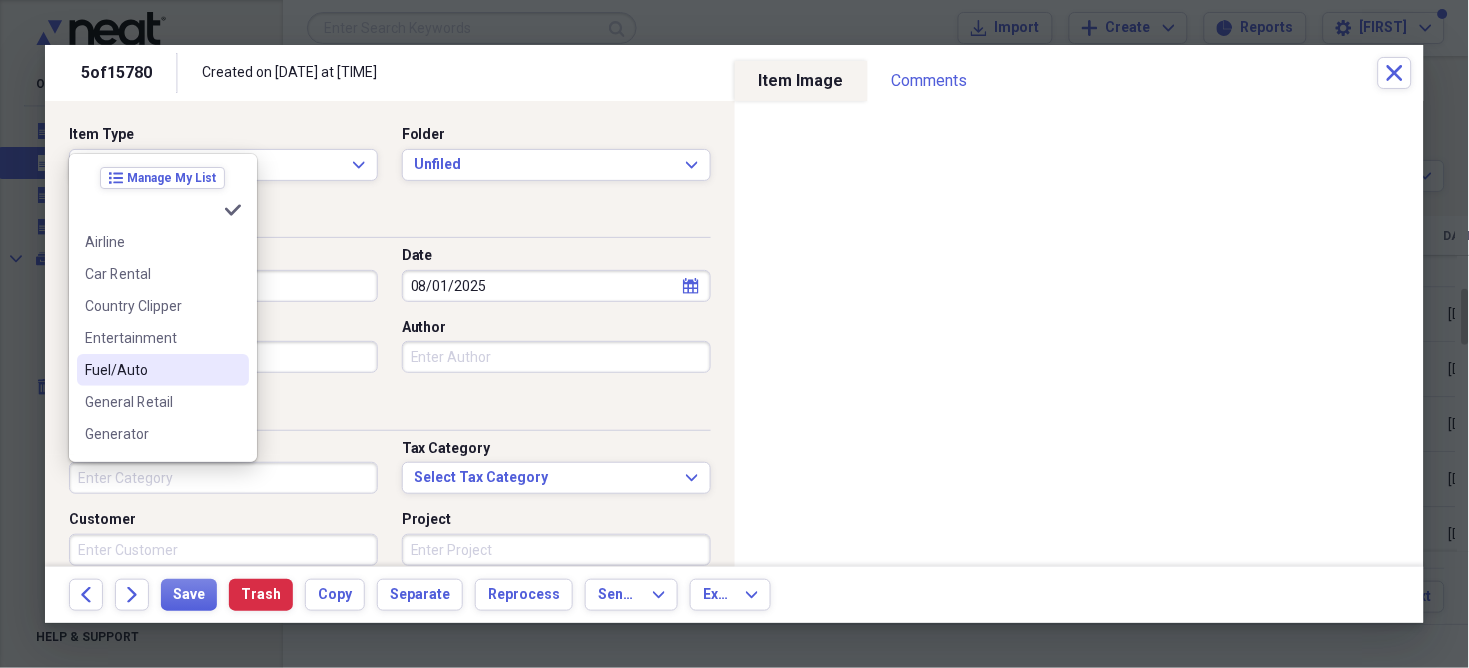 type 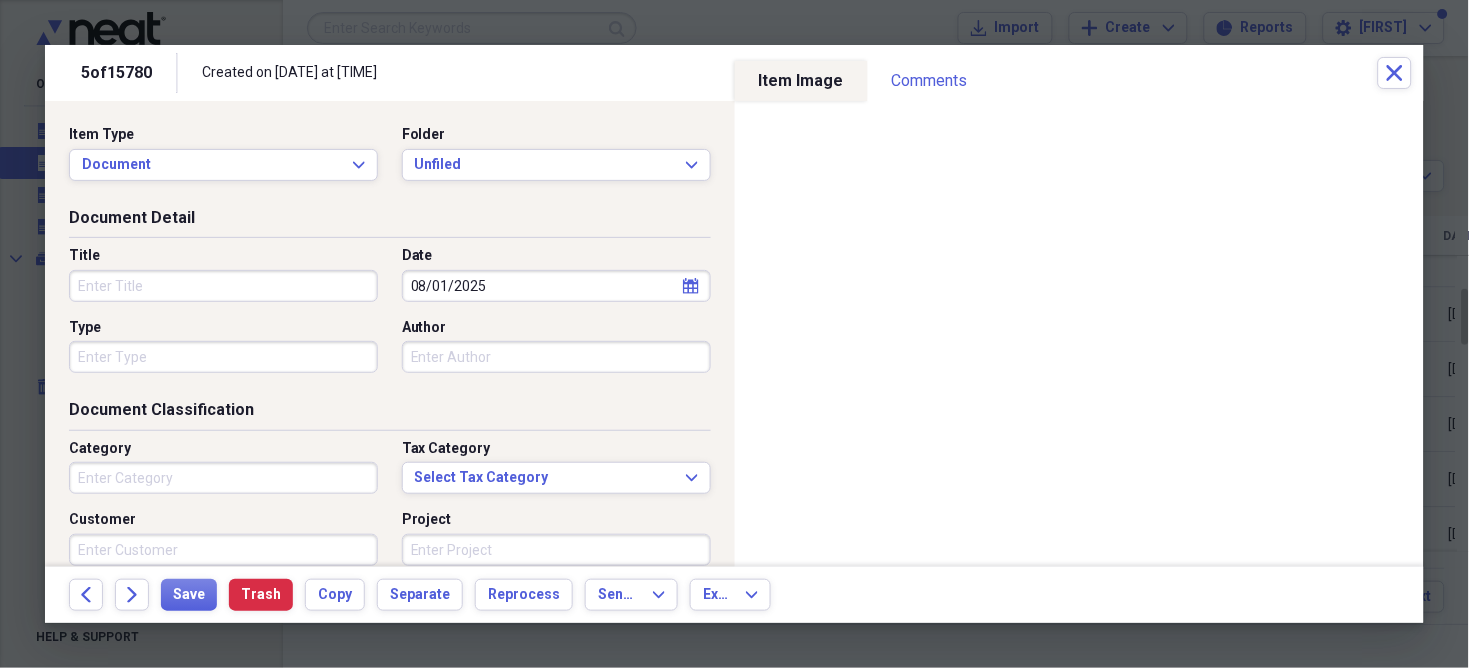 click on "Title" at bounding box center (223, 286) 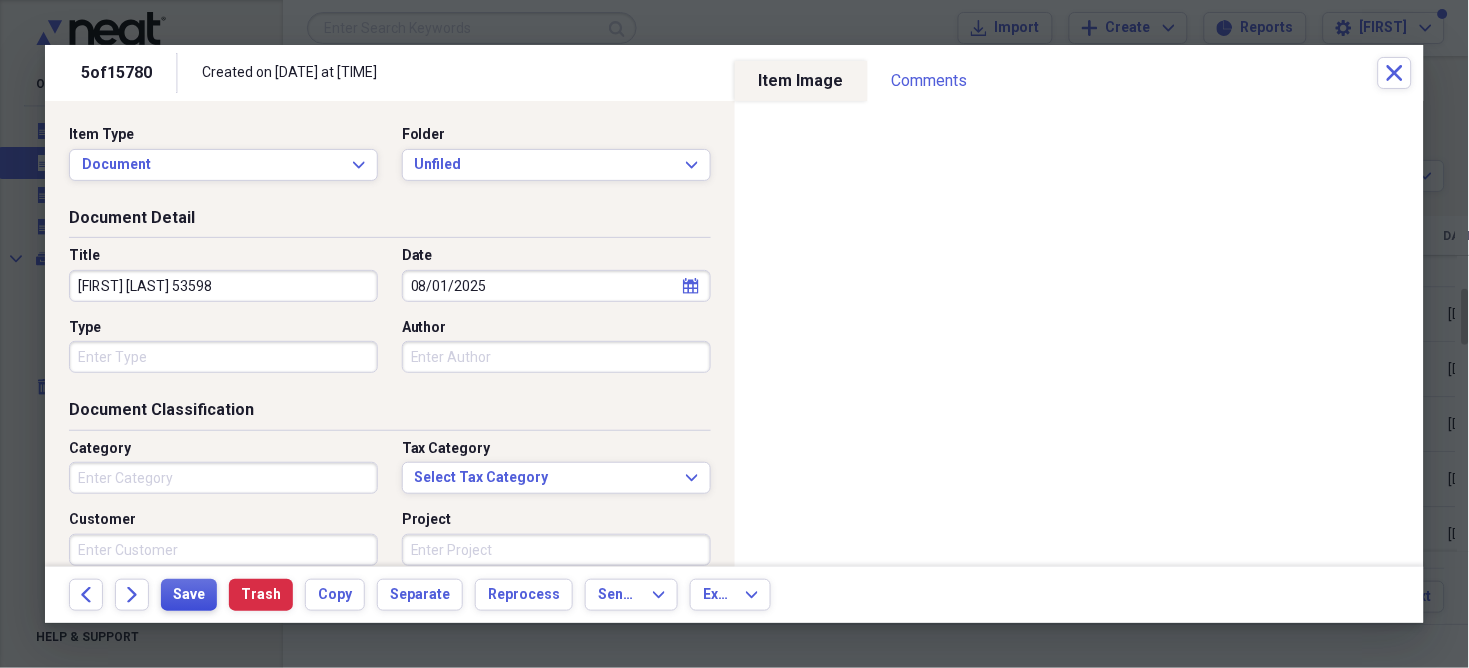 type on "[FIRST] [LAST] 53598" 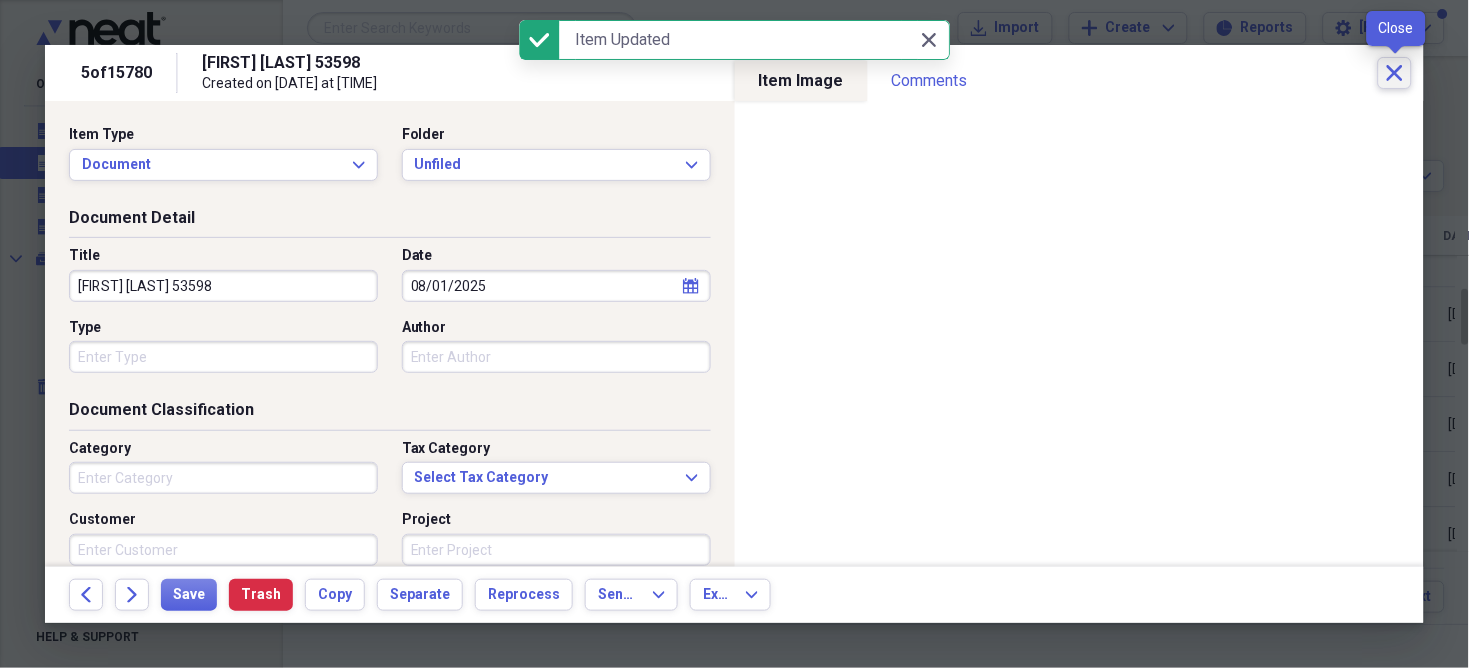 click 